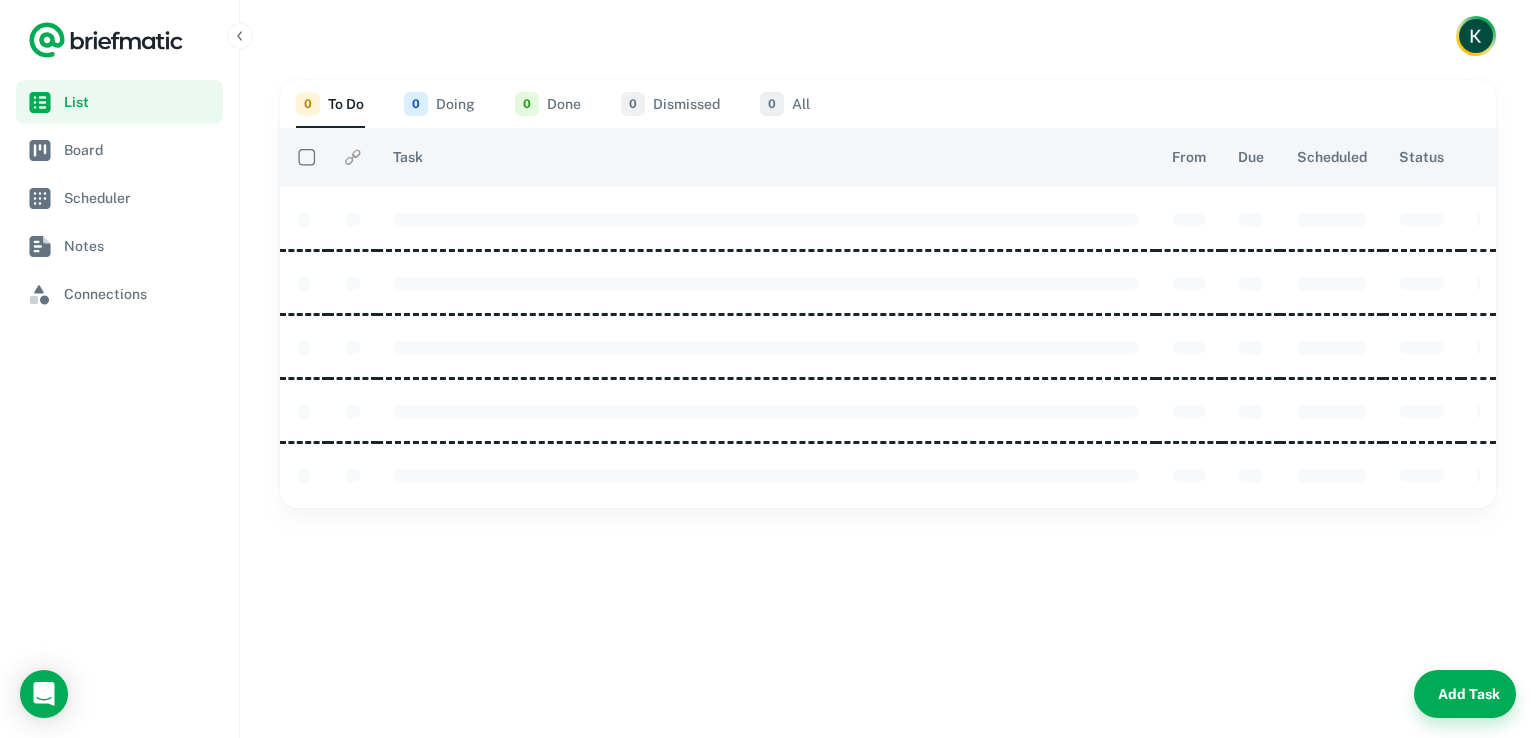 scroll, scrollTop: 0, scrollLeft: 0, axis: both 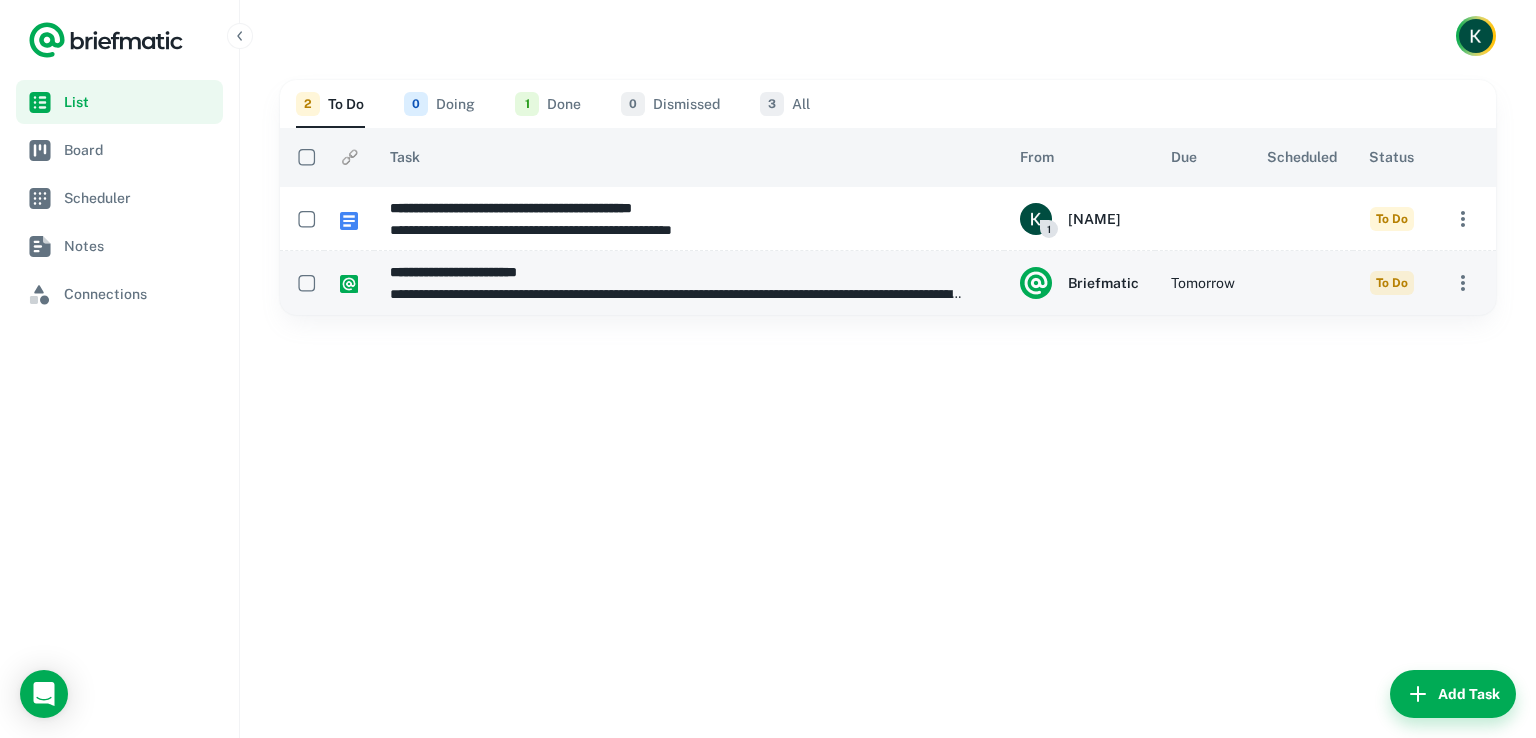 click on "To Do" at bounding box center [1392, 219] 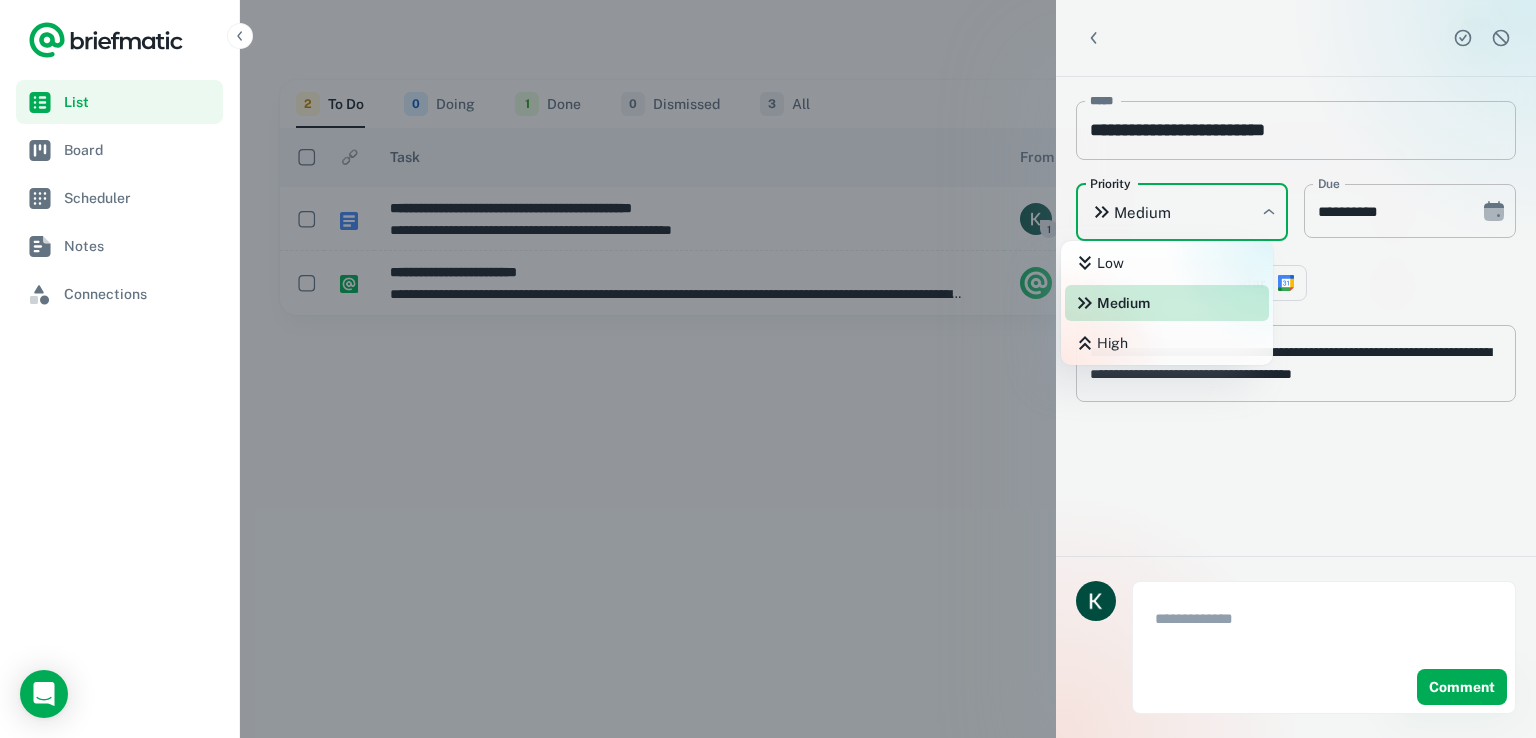 click on "**********" at bounding box center [768, 369] 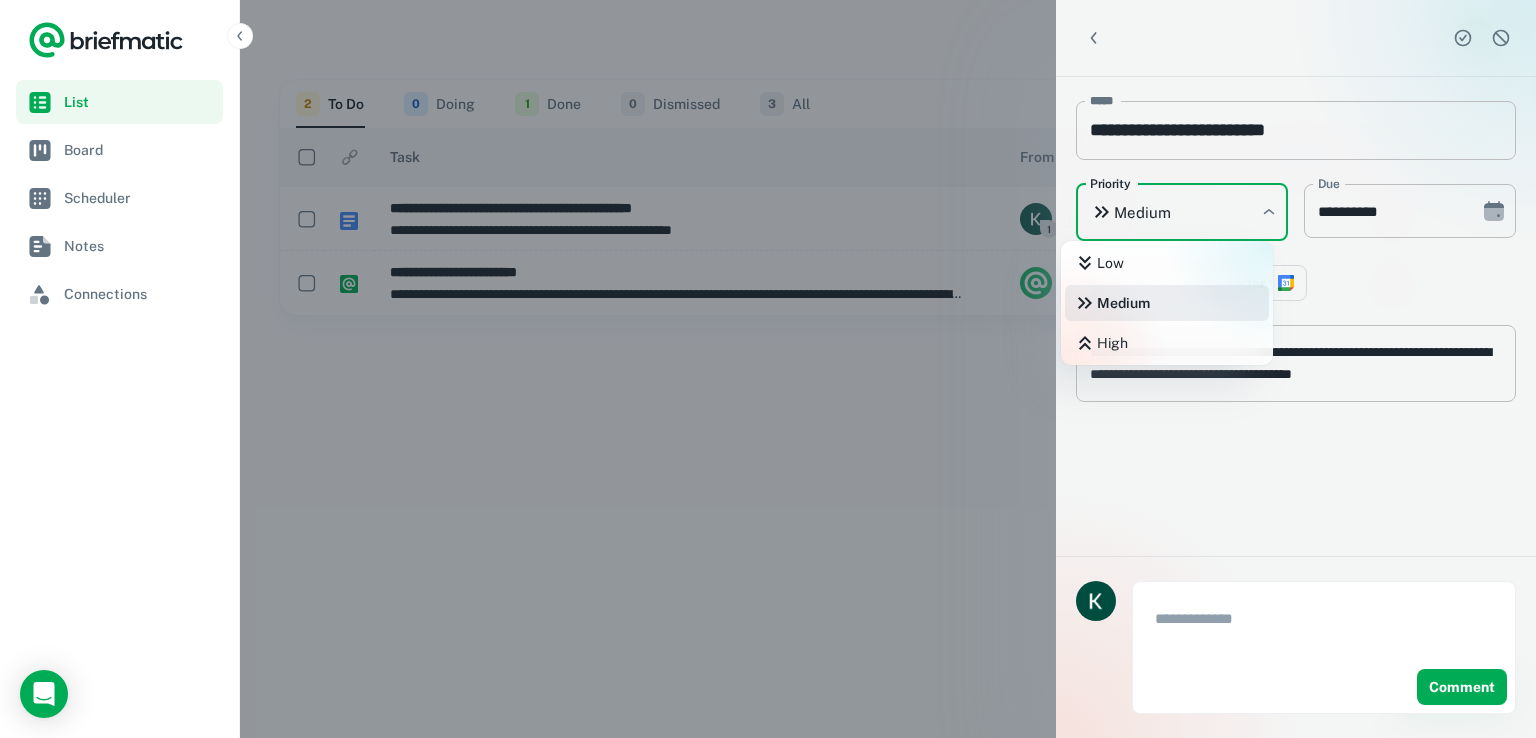 click at bounding box center [768, 369] 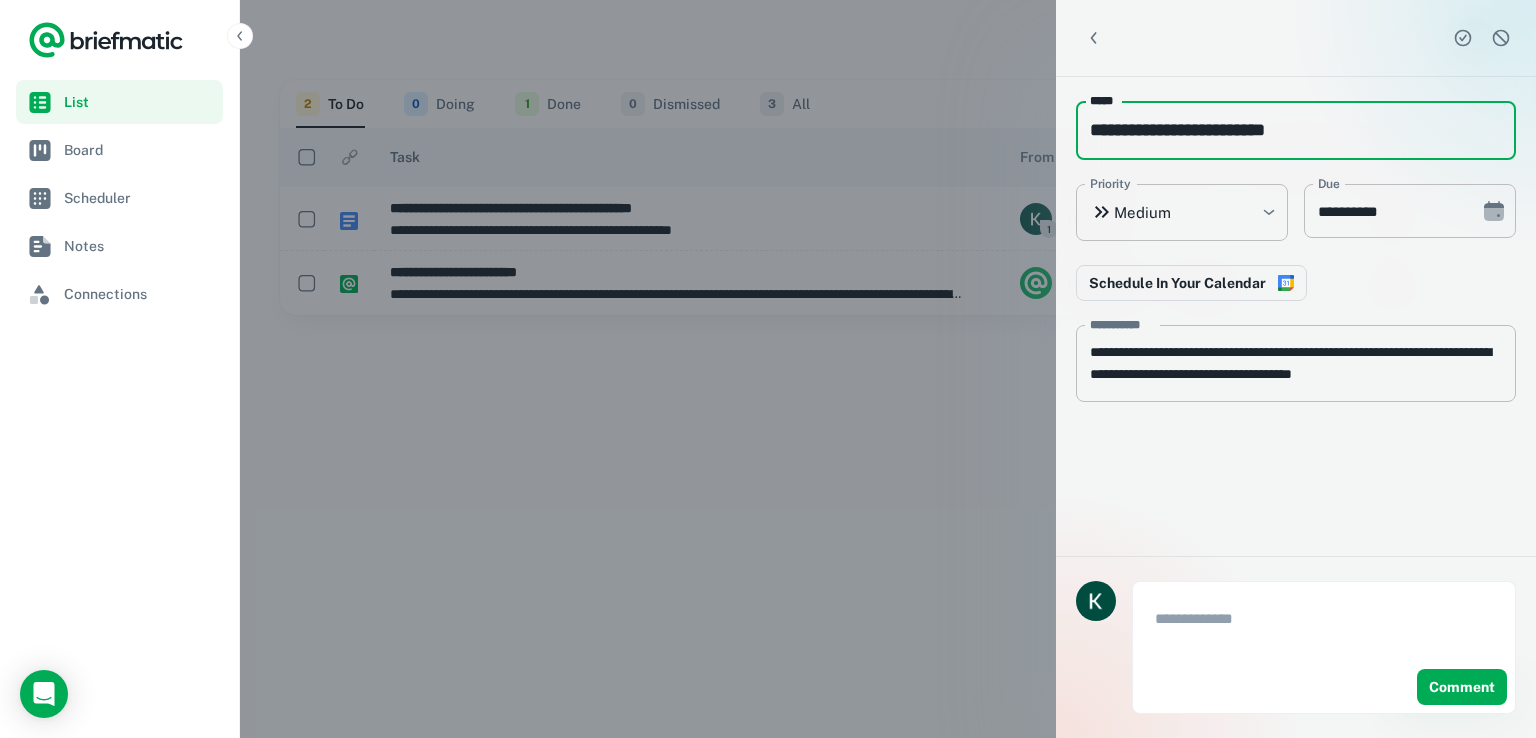 drag, startPoint x: 1308, startPoint y: 137, endPoint x: 1063, endPoint y: 141, distance: 245.03265 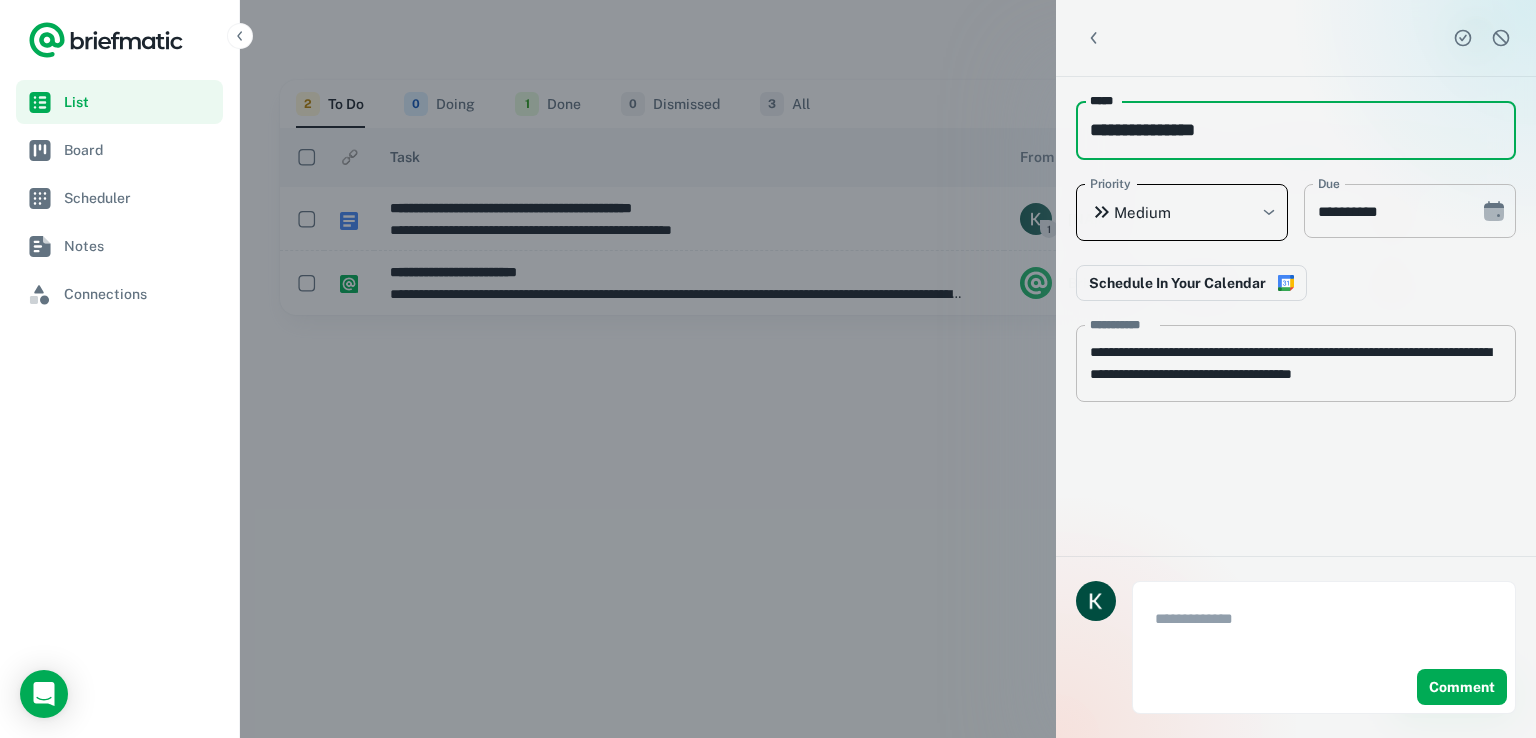 type on "**********" 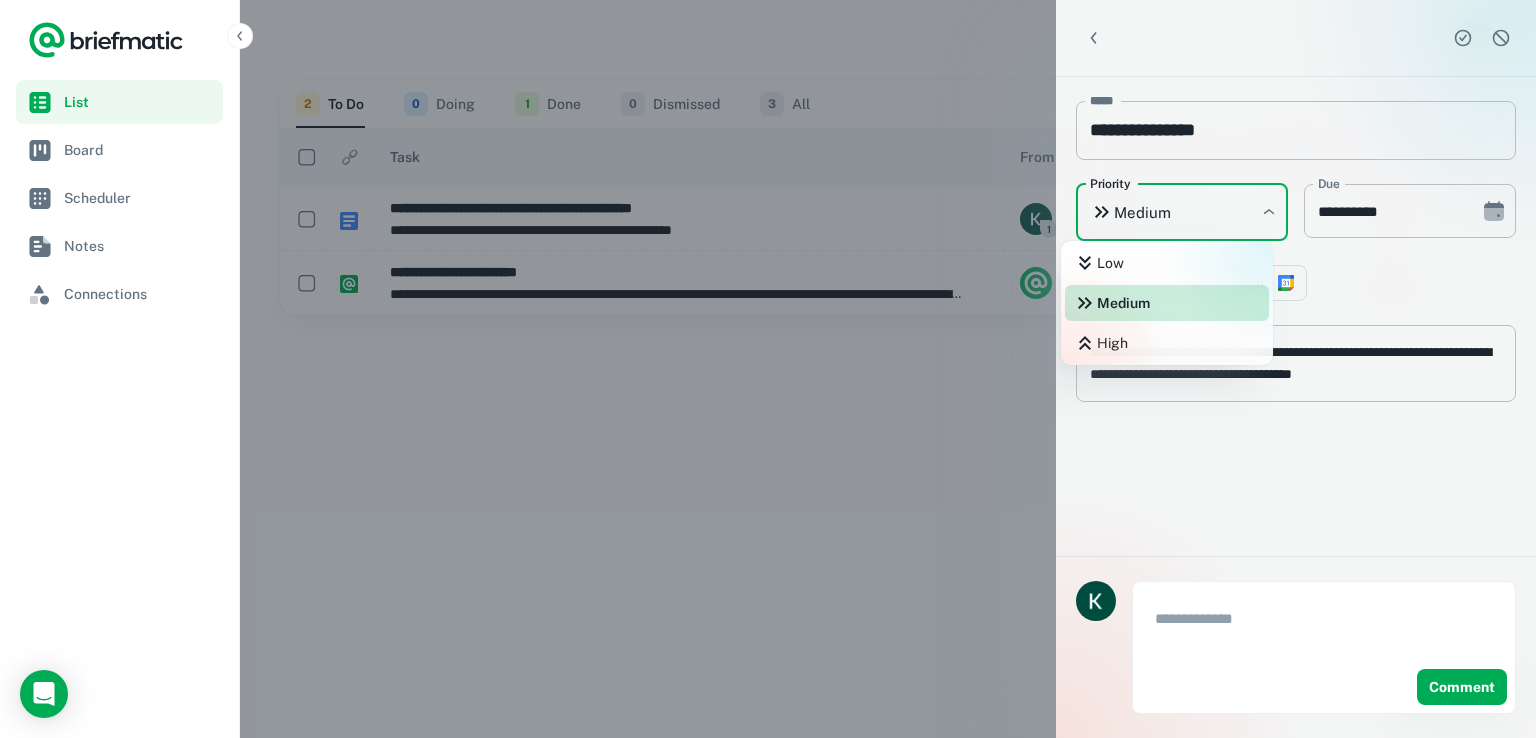 click on "High" at bounding box center (1167, 343) 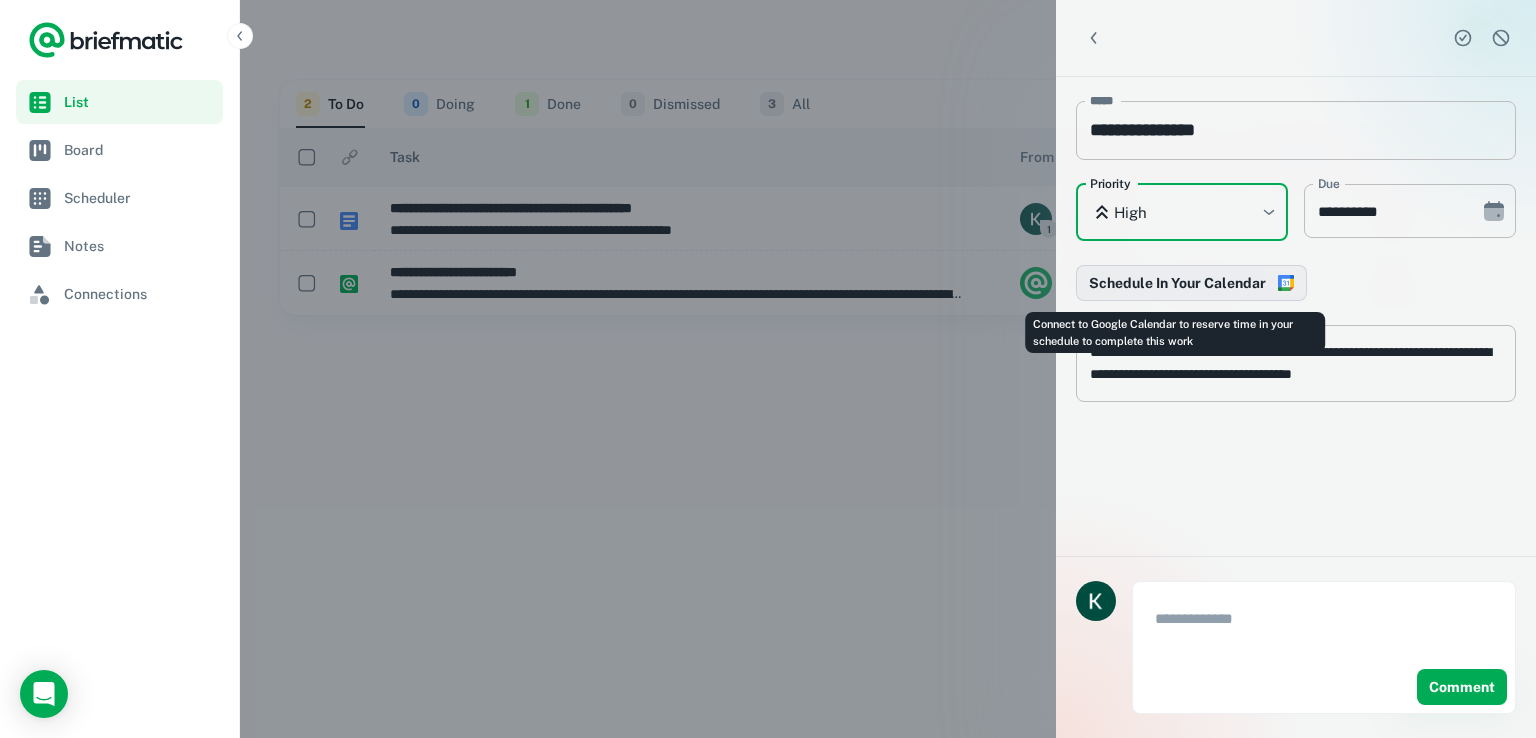 click on "Schedule In Your Calendar" at bounding box center [1191, 283] 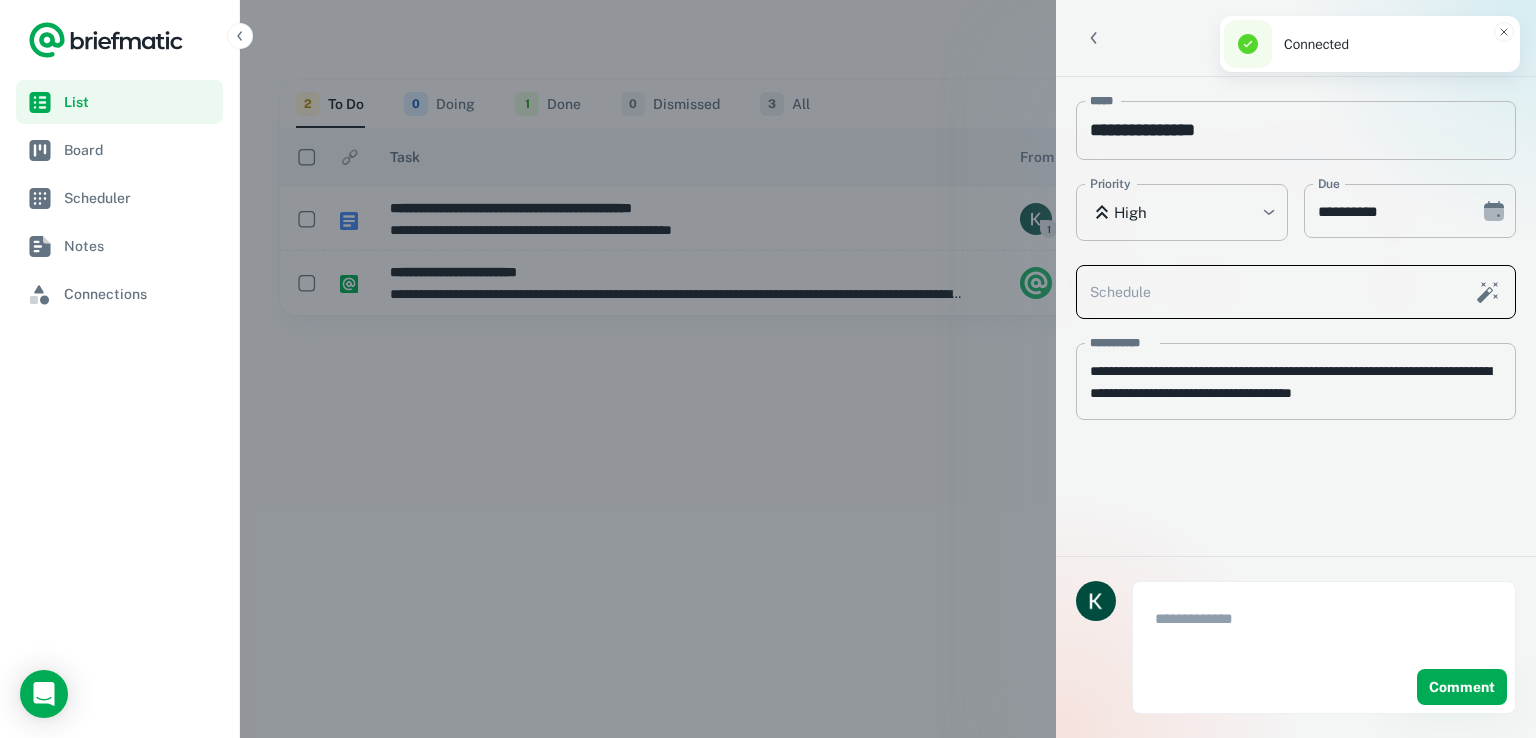 click on "Schedule" at bounding box center (1269, 292) 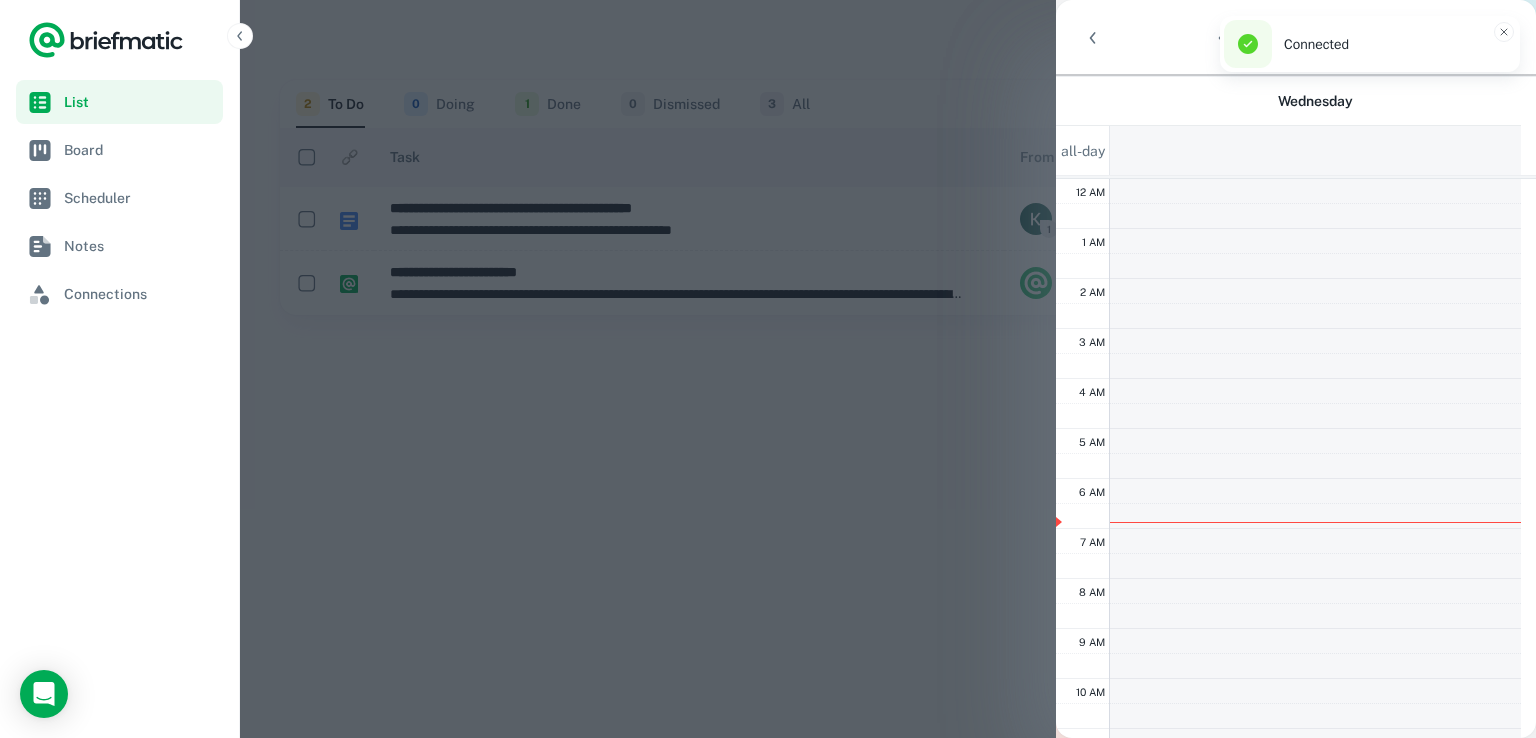 scroll, scrollTop: 299, scrollLeft: 0, axis: vertical 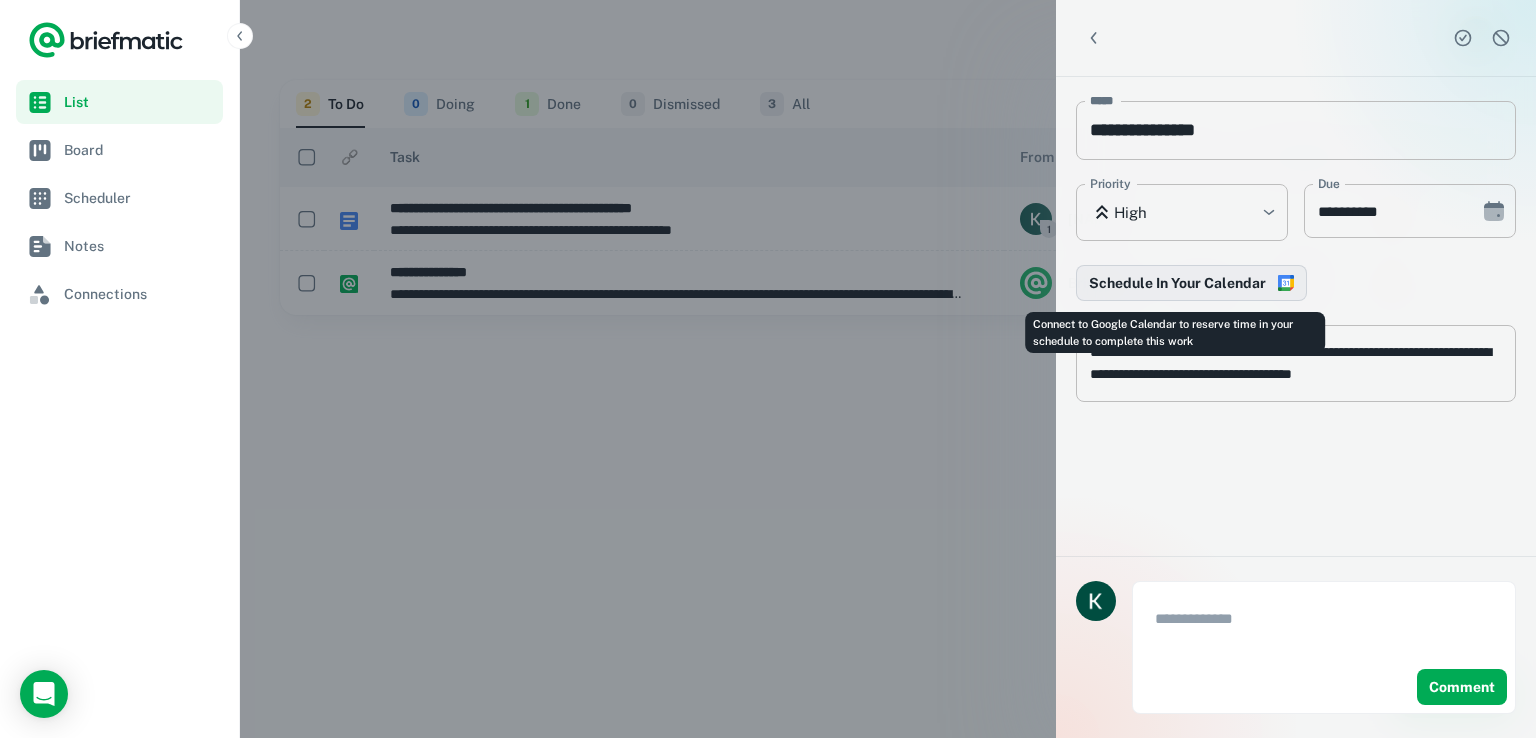 click at bounding box center [1286, 283] 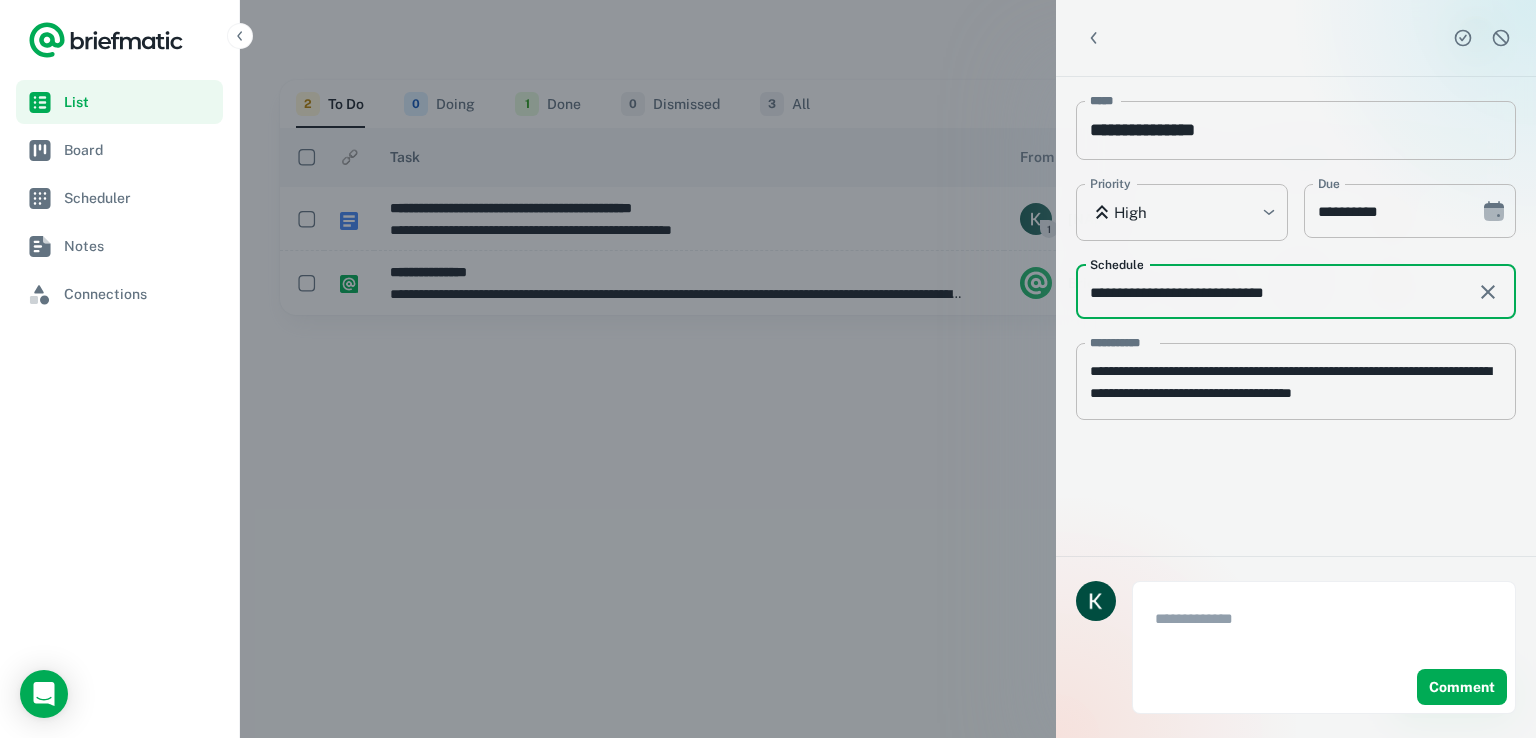 click on "**********" at bounding box center (1269, 292) 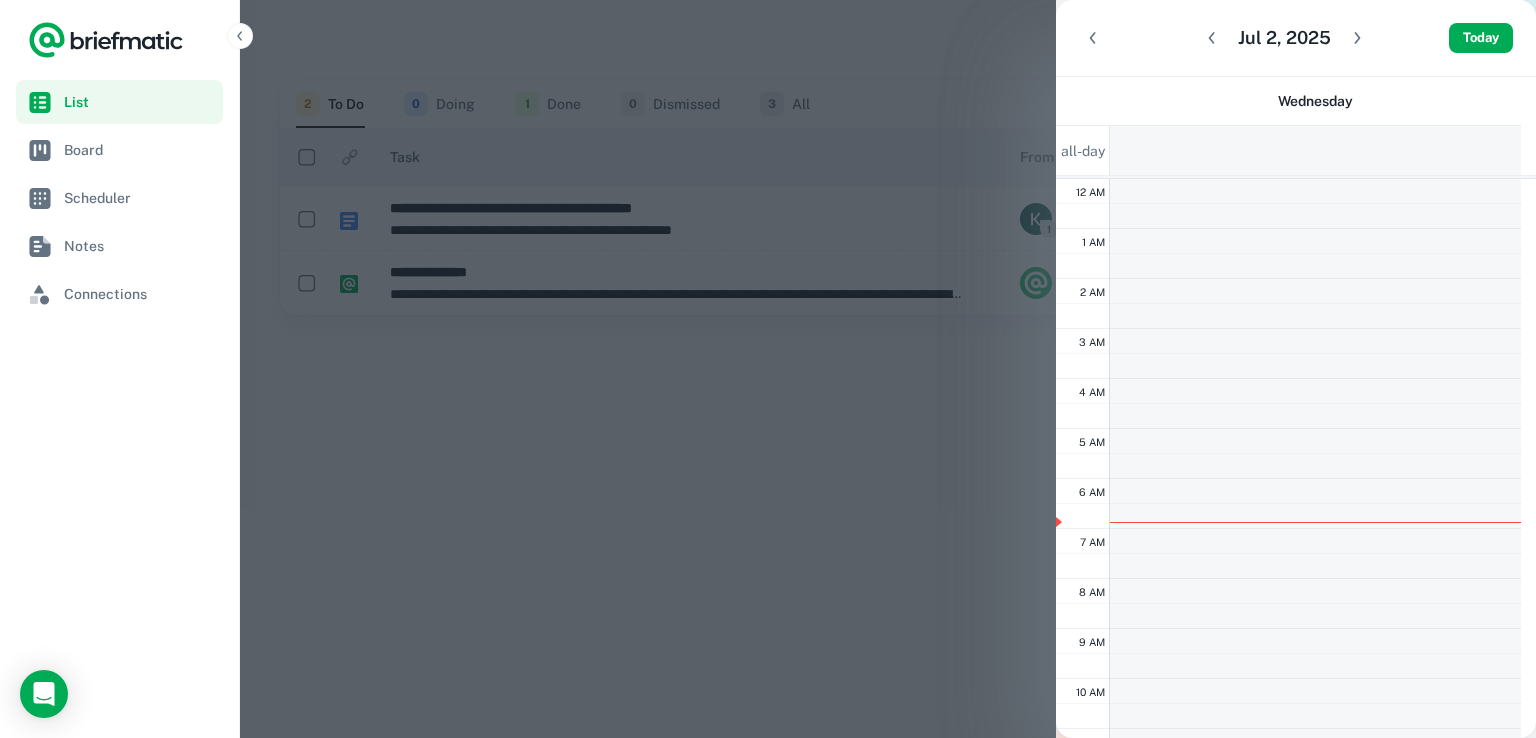scroll, scrollTop: 299, scrollLeft: 0, axis: vertical 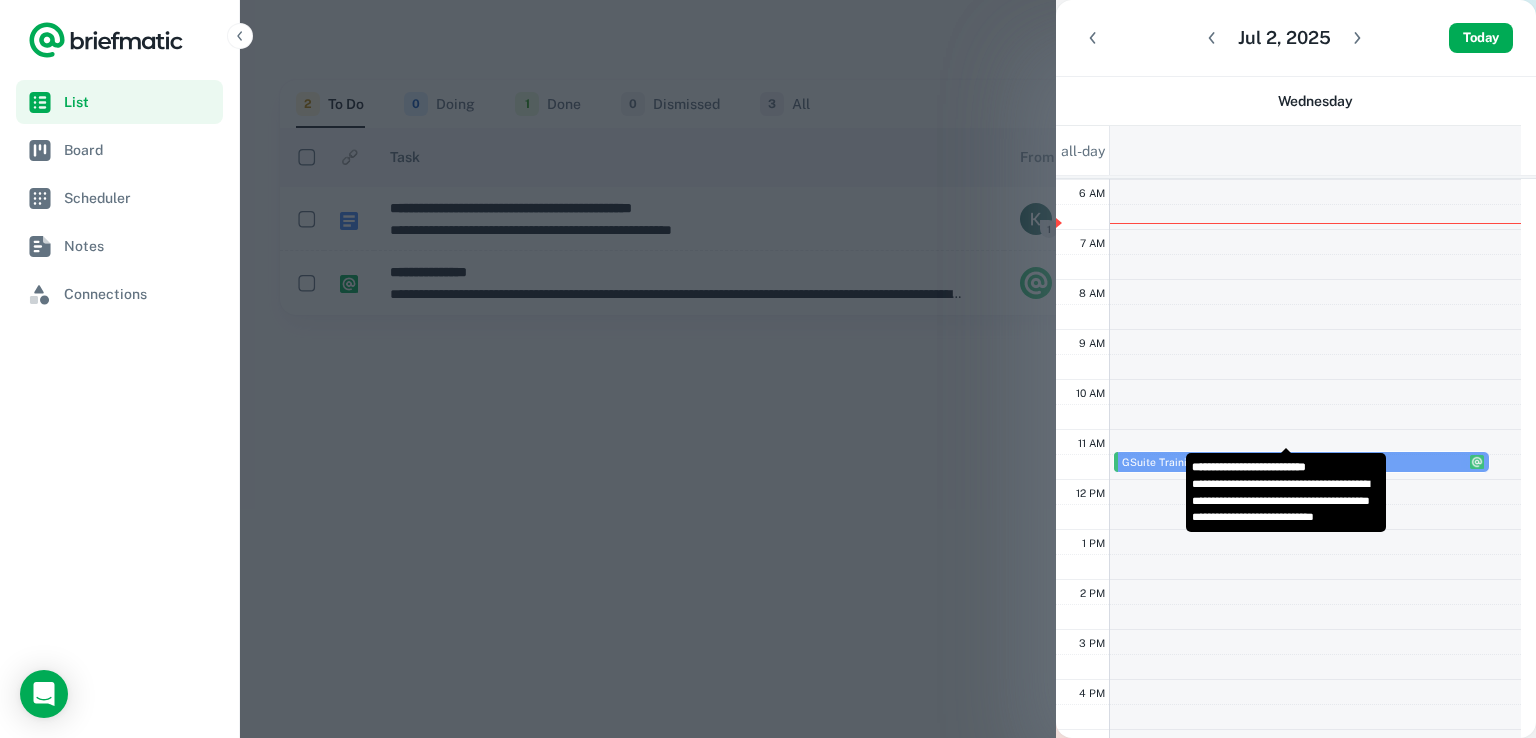 drag, startPoint x: 1248, startPoint y: 433, endPoint x: 1246, endPoint y: 457, distance: 24.083189 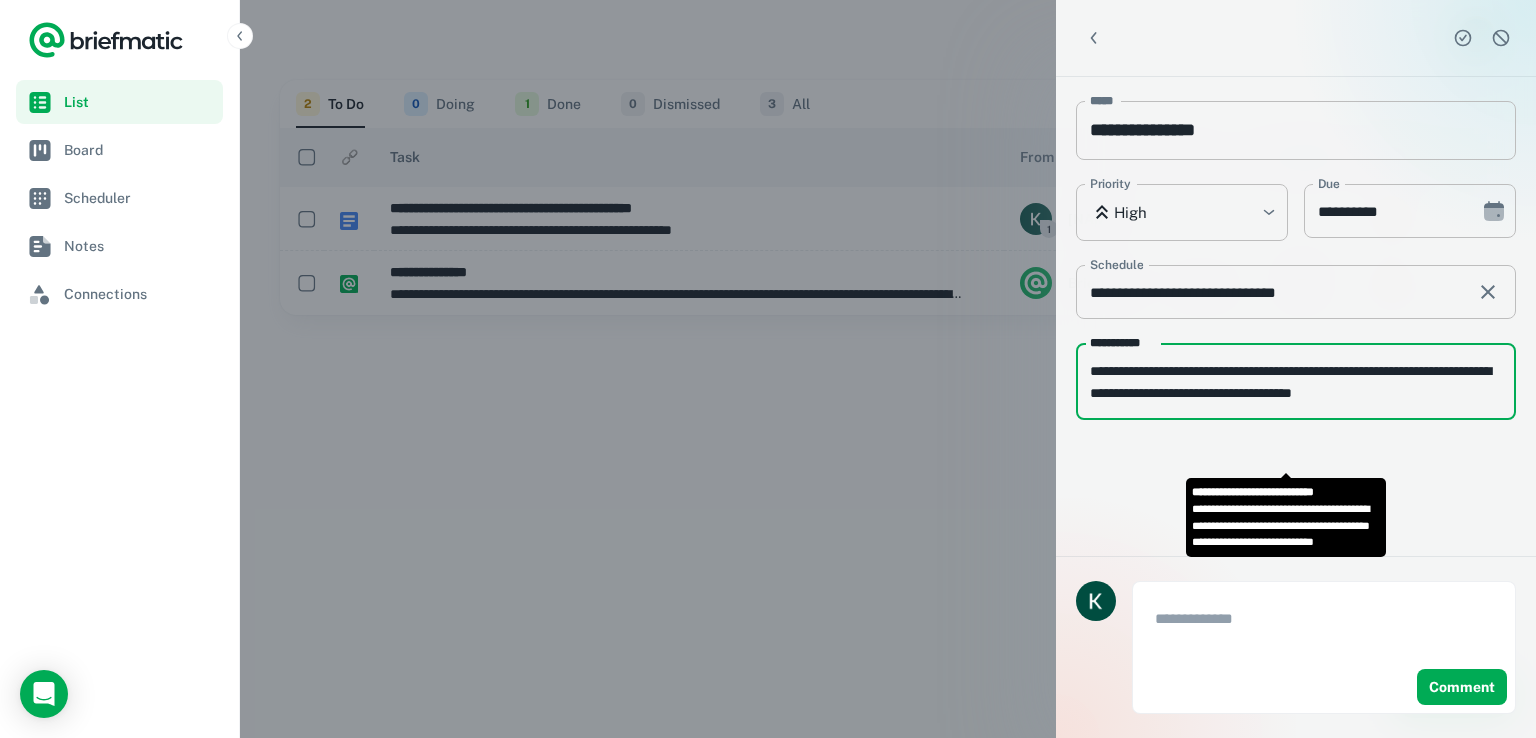 click on "**********" at bounding box center [1296, 382] 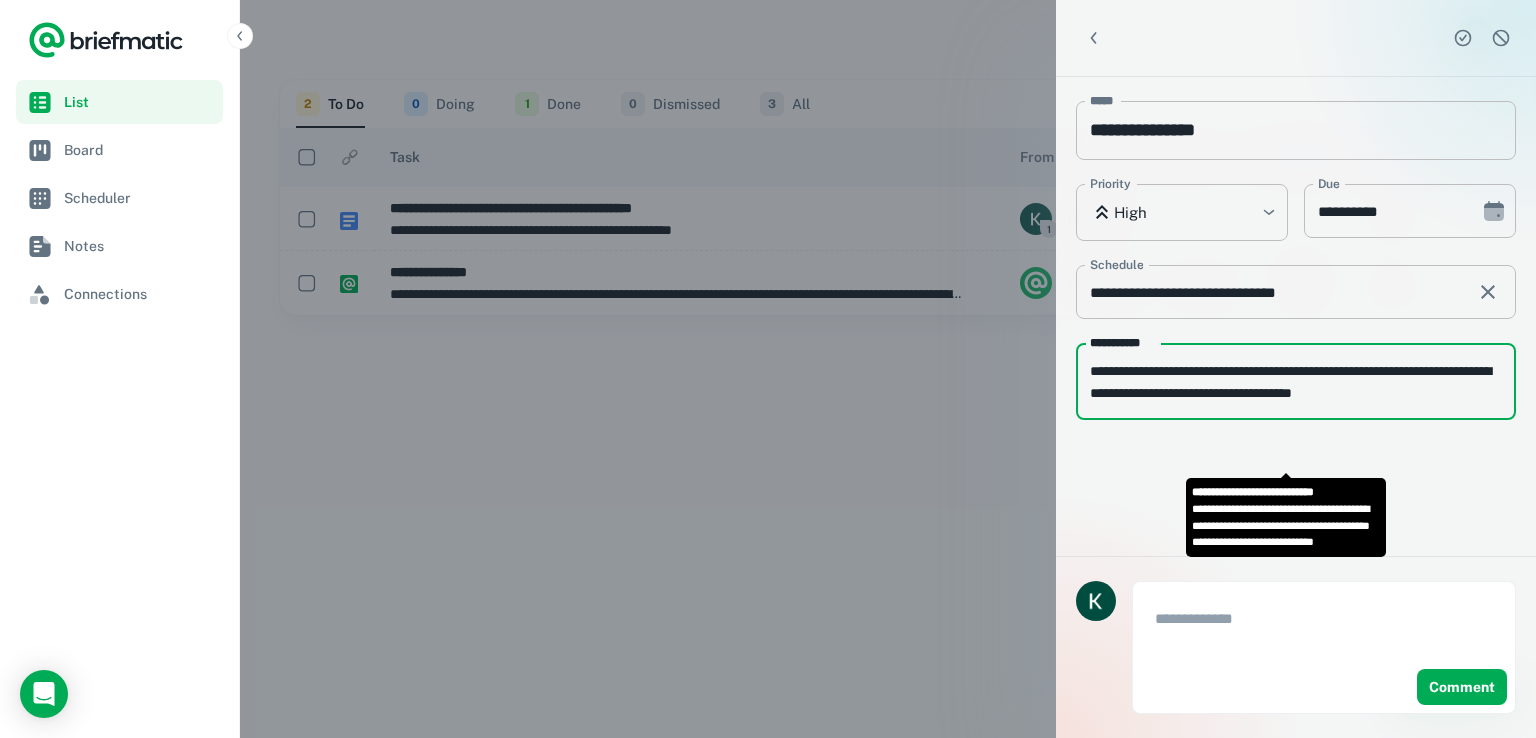 drag, startPoint x: 1448, startPoint y: 387, endPoint x: 1068, endPoint y: 352, distance: 381.60843 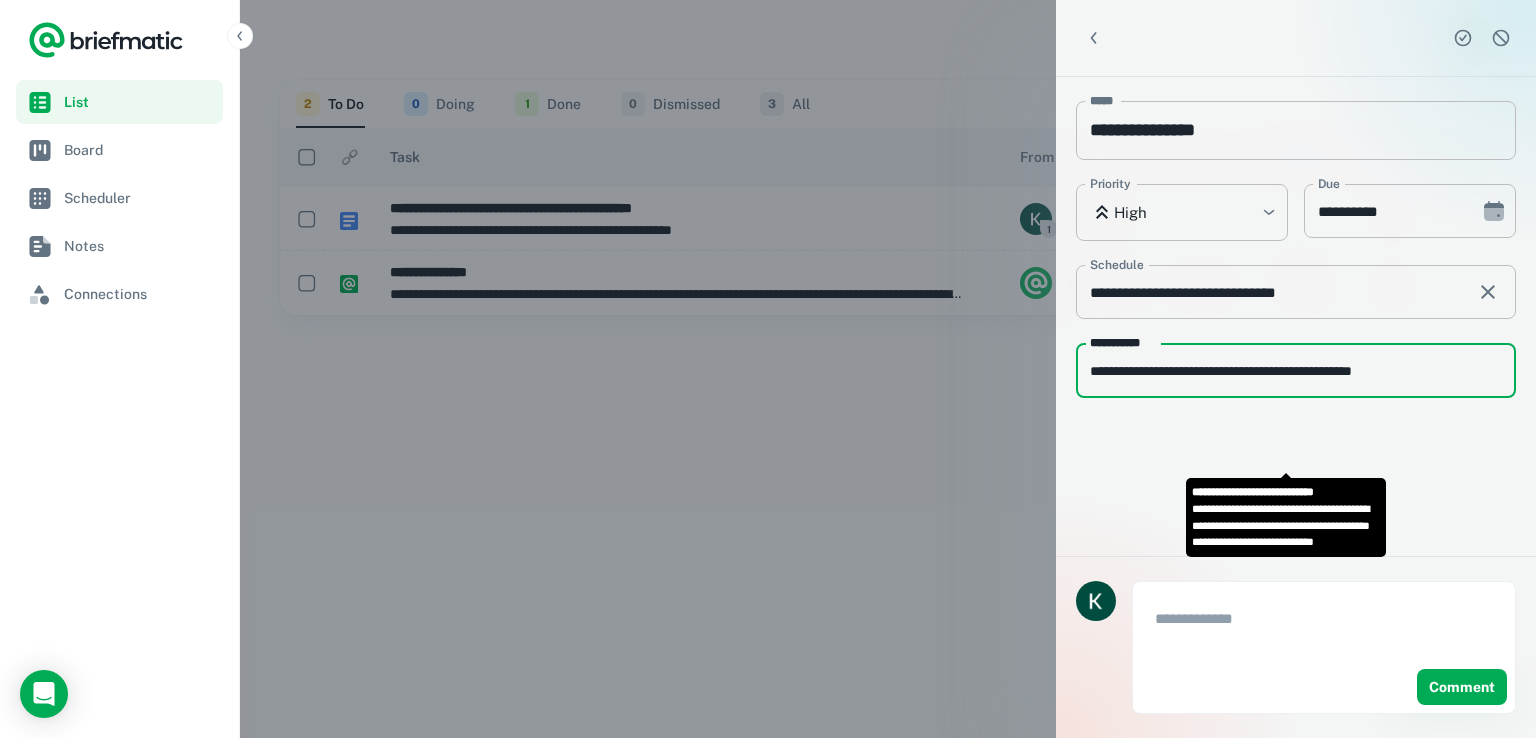 type on "**********" 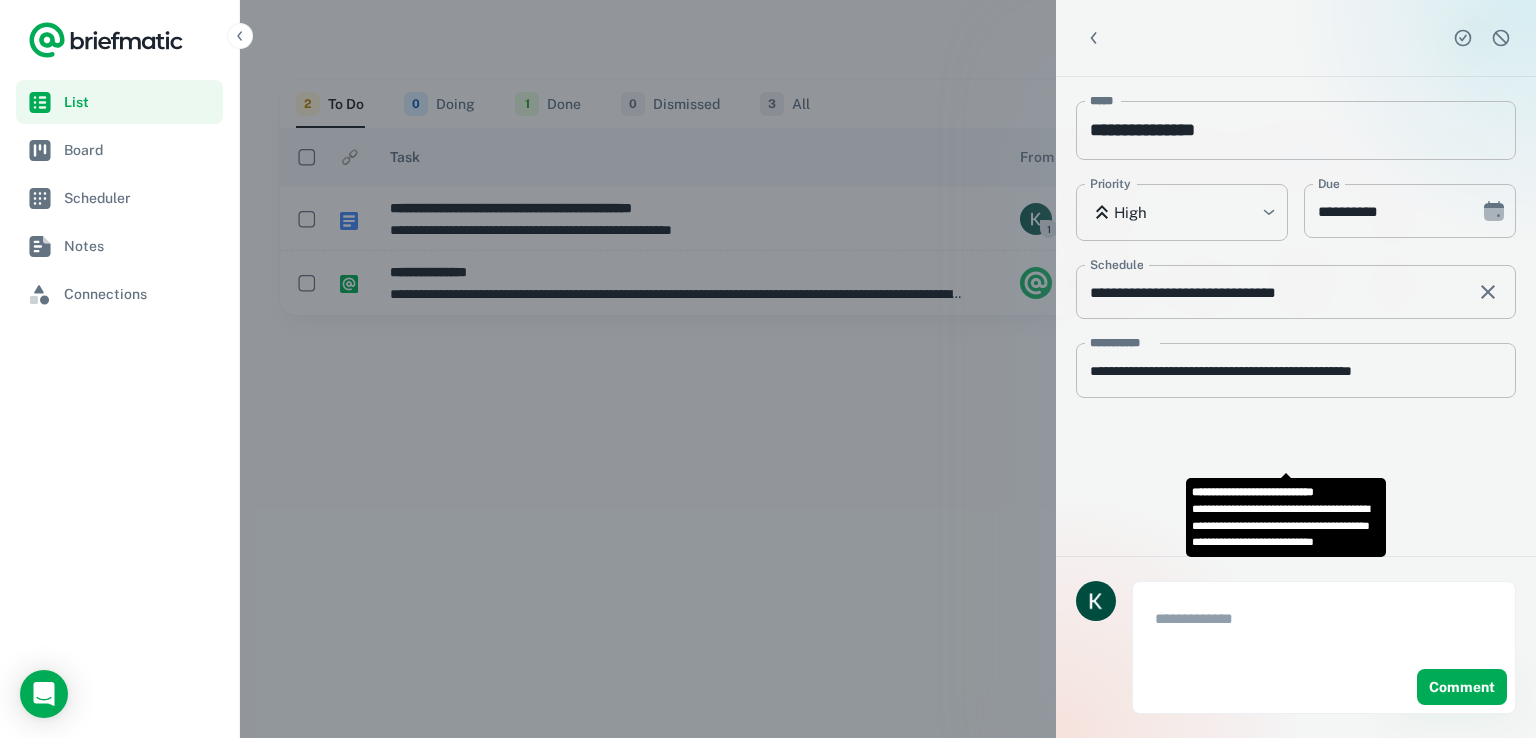 click on "* ​" at bounding box center [1324, 629] 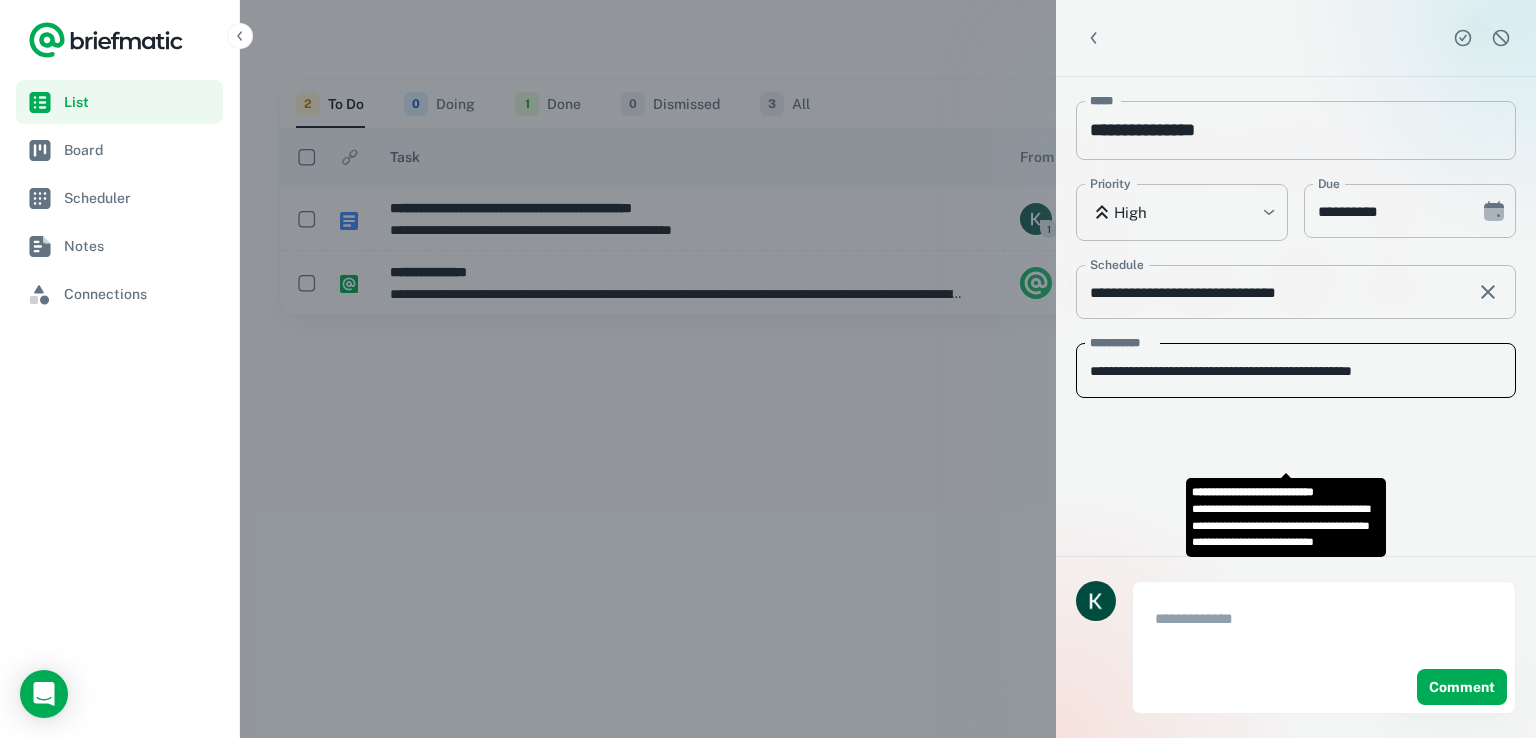 click on "**********" at bounding box center (1296, 370) 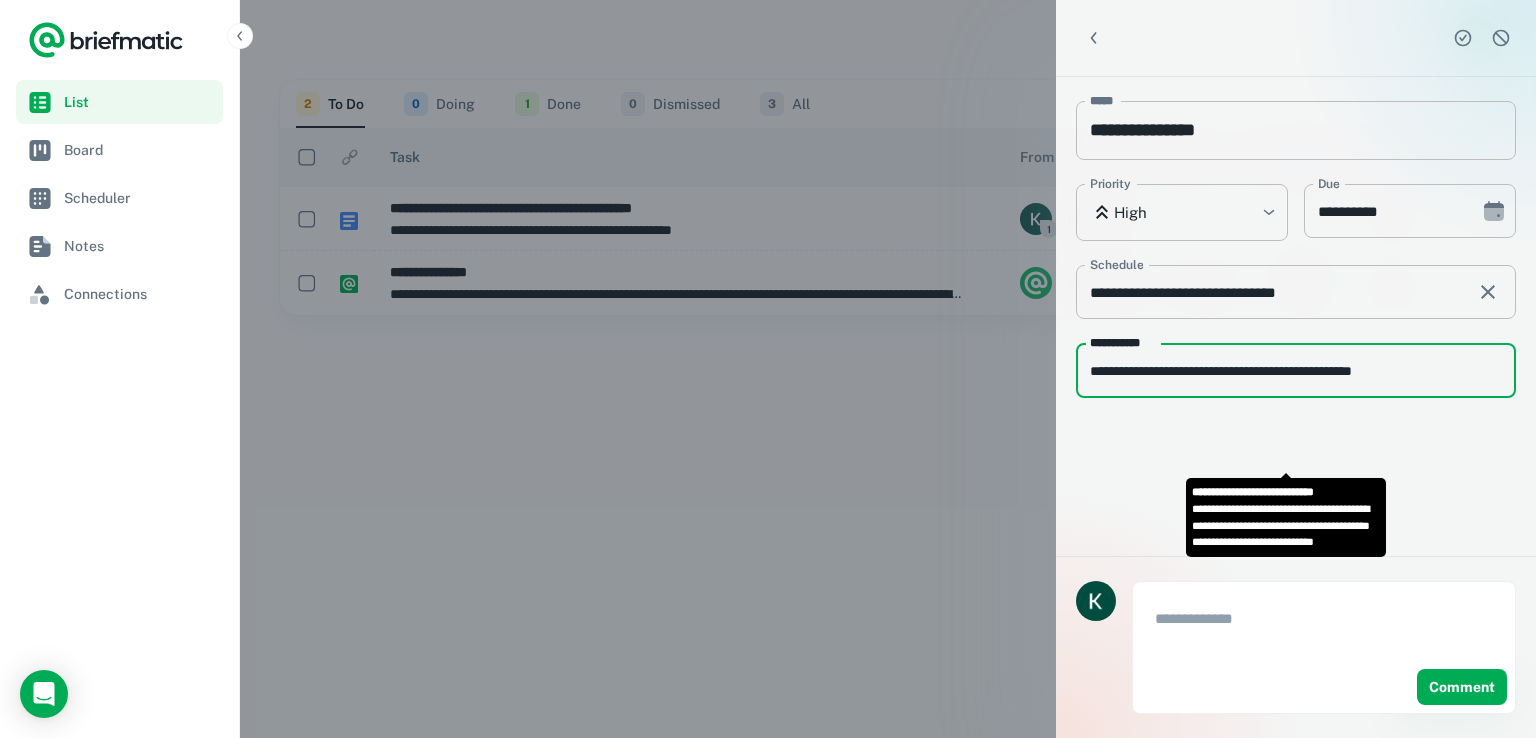 click at bounding box center (1324, 630) 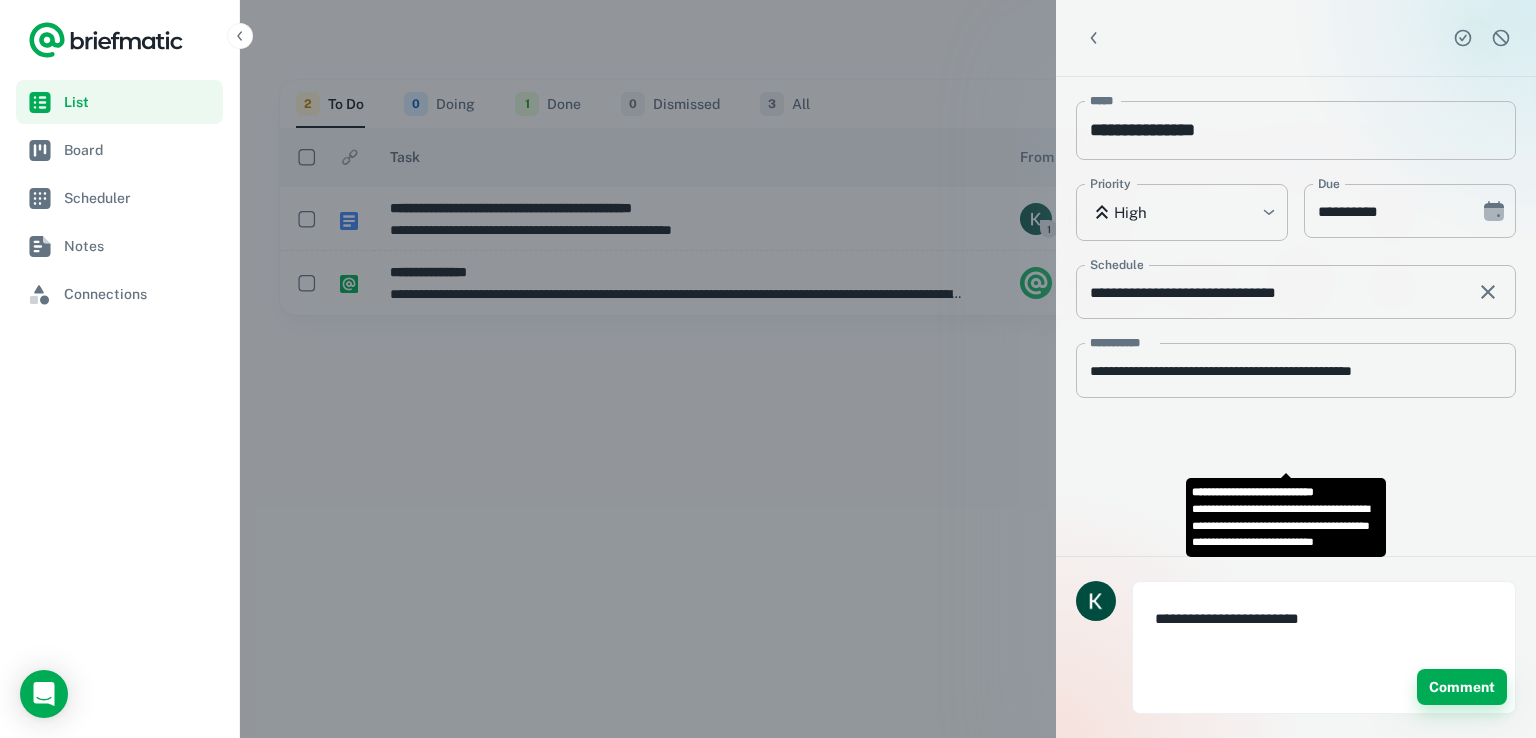 type on "**********" 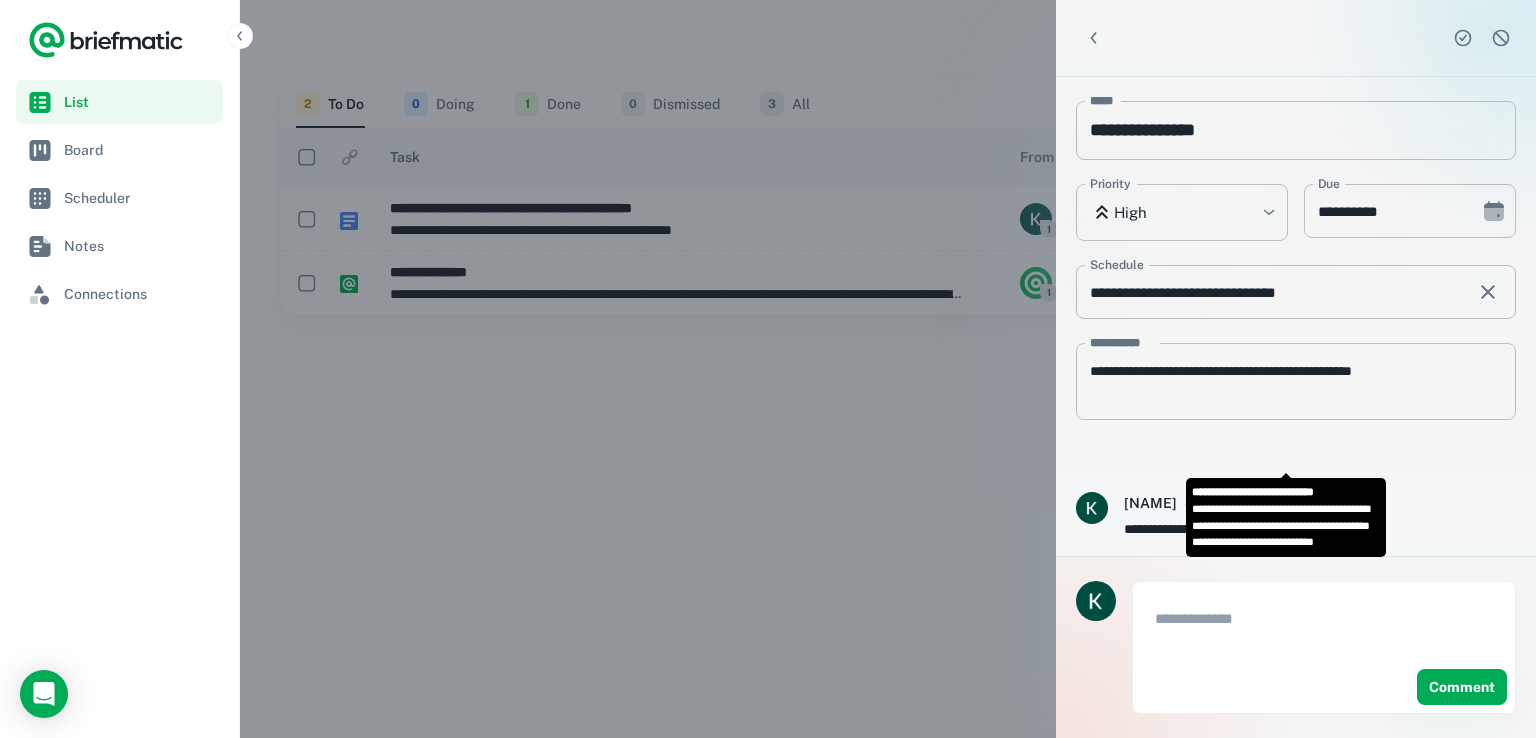 click at bounding box center [768, 369] 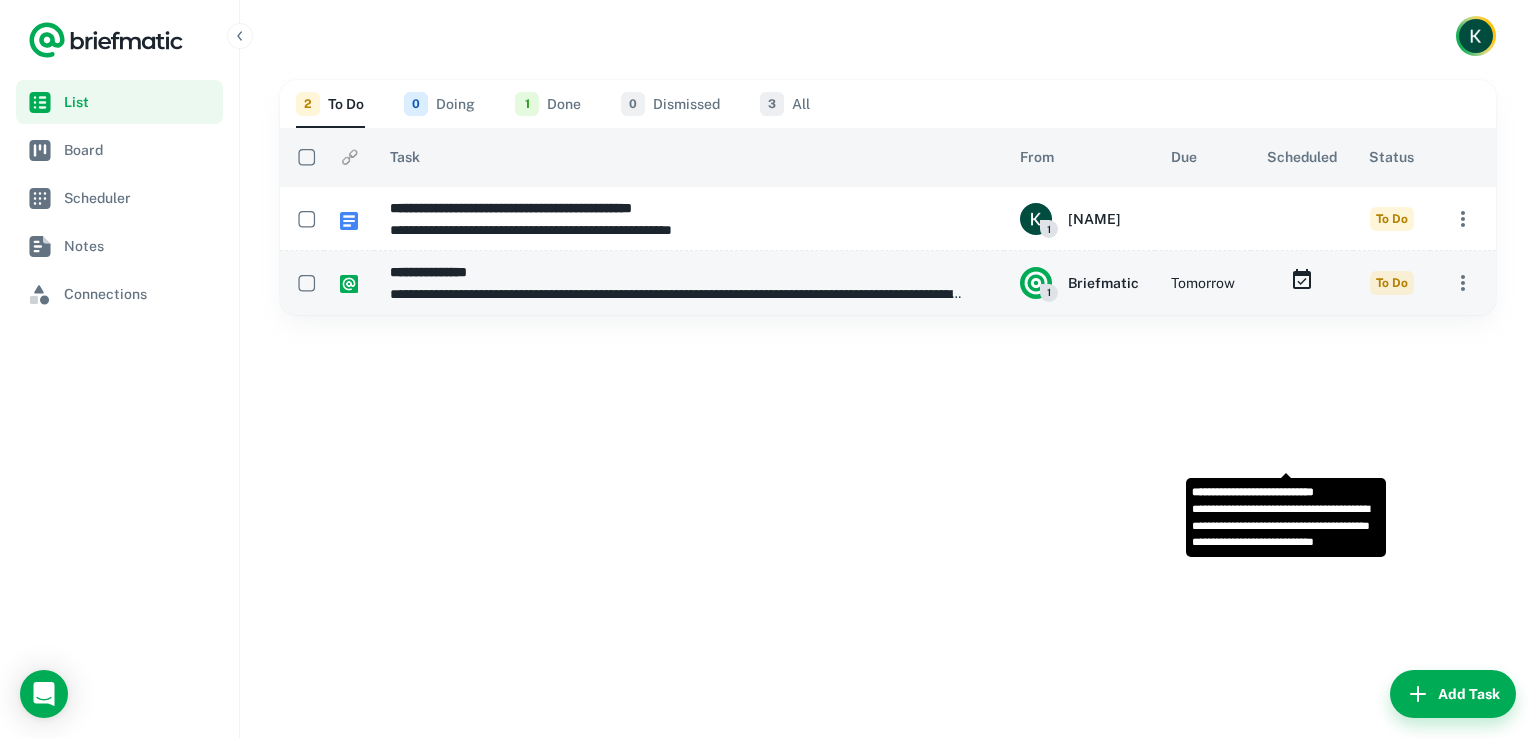 click on "Tomorrow" at bounding box center (1203, 219) 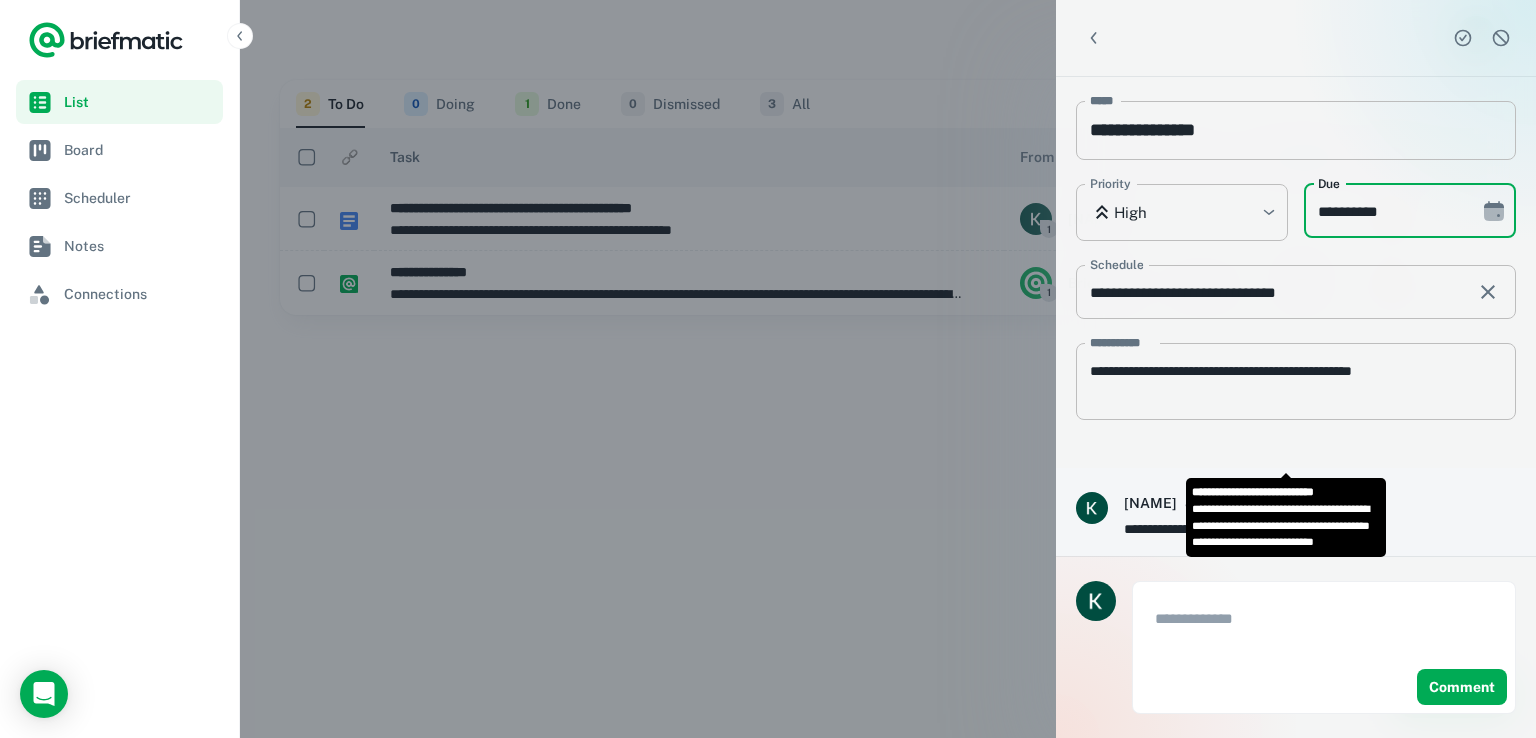 click on "**********" at bounding box center (1385, 211) 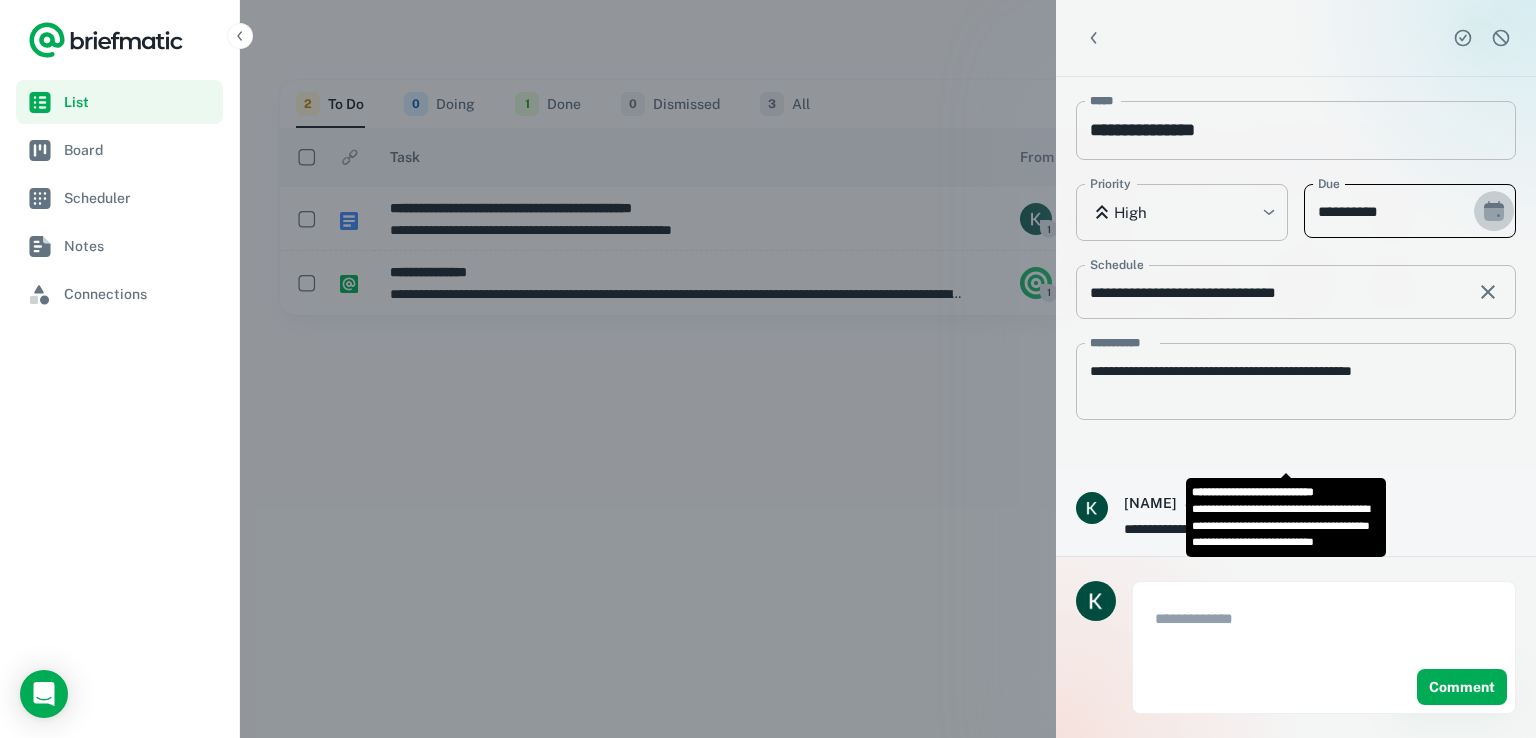 click at bounding box center (1494, 214) 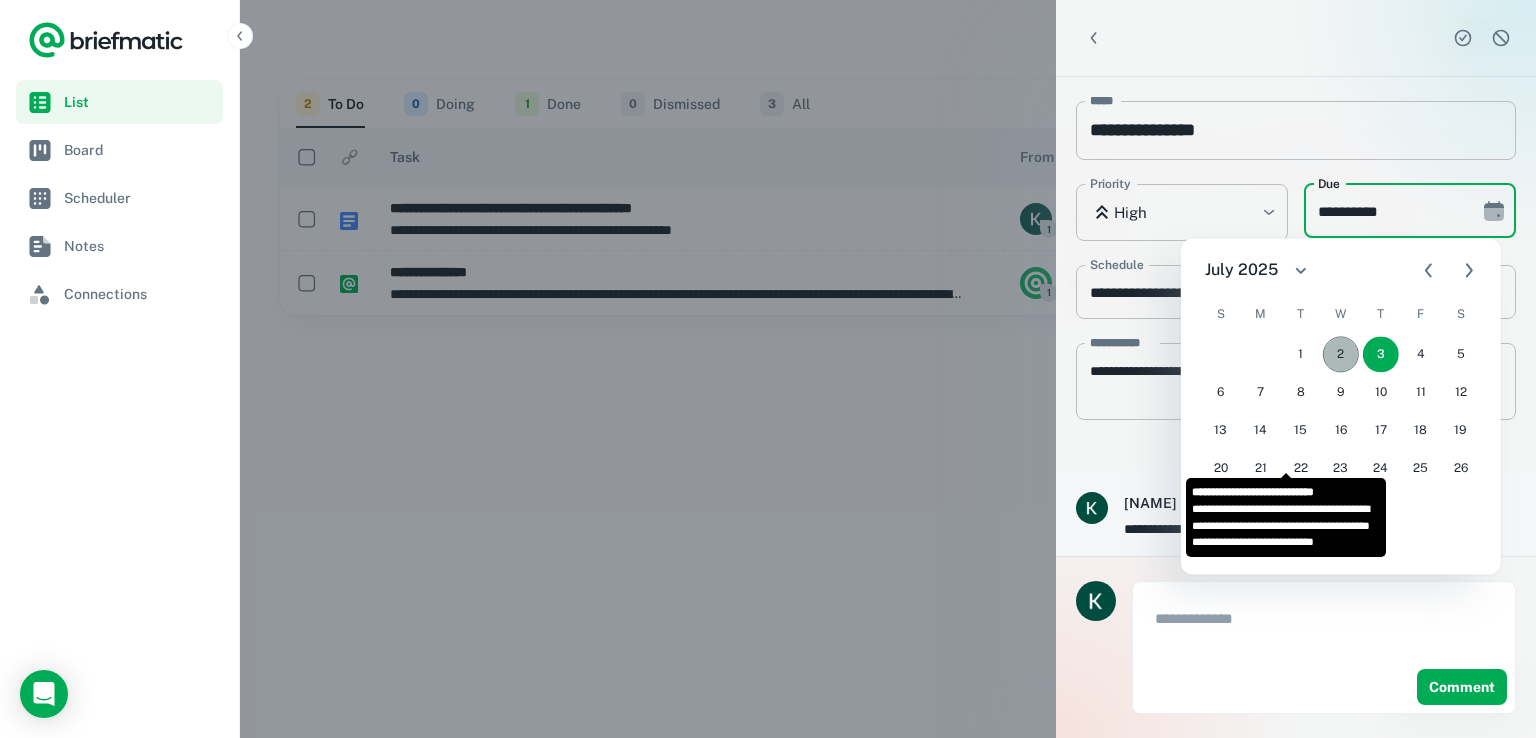 click on "2" at bounding box center (1341, 354) 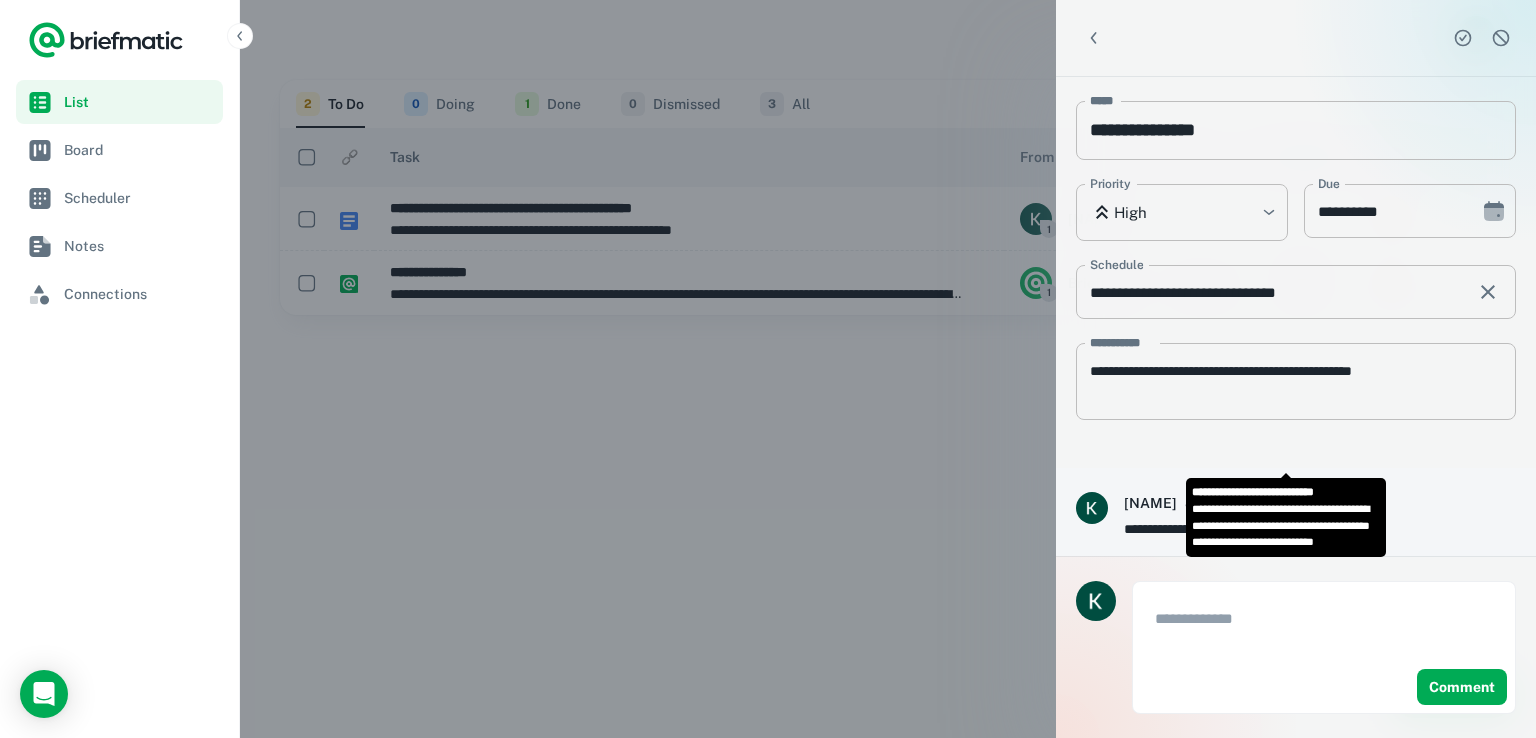 click at bounding box center (768, 369) 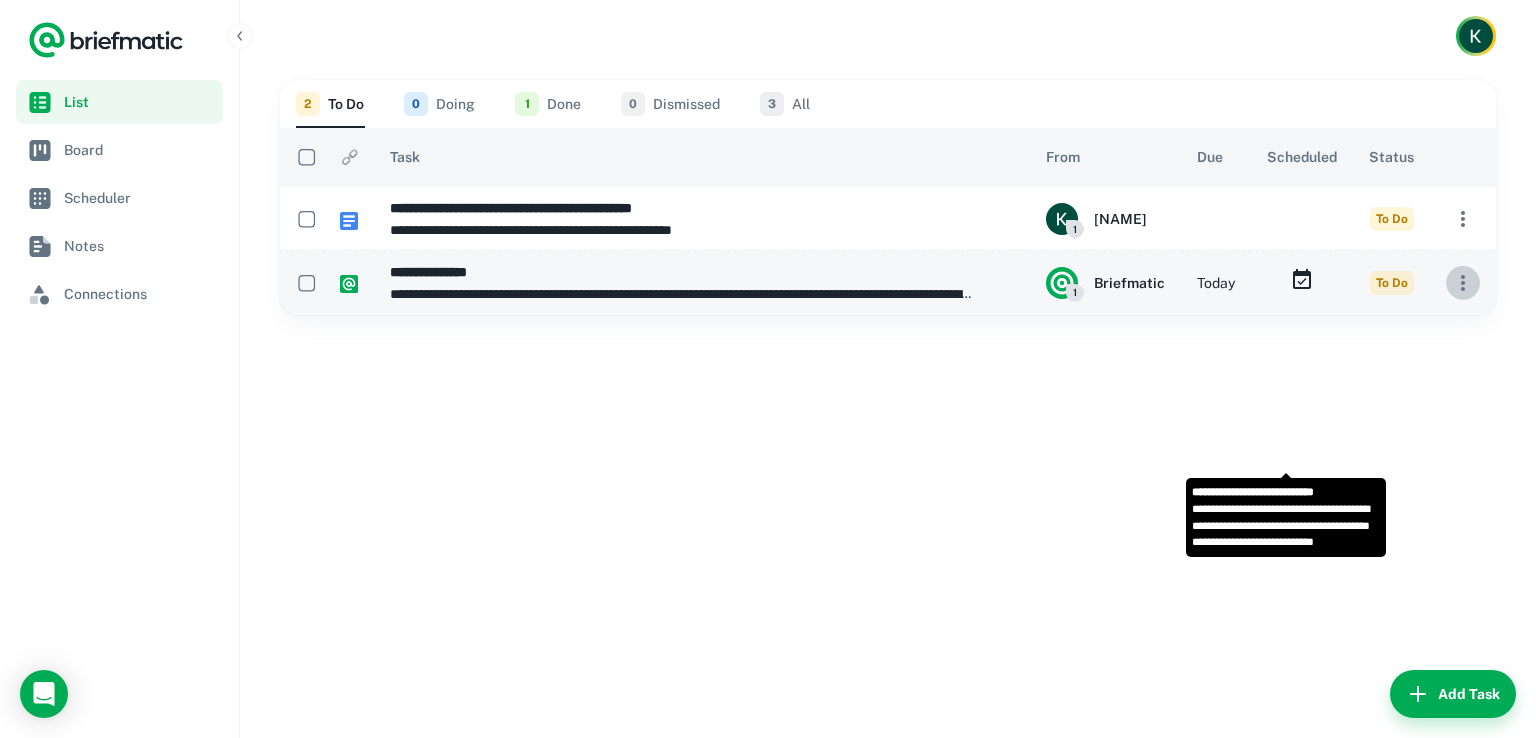 click at bounding box center (1463, 219) 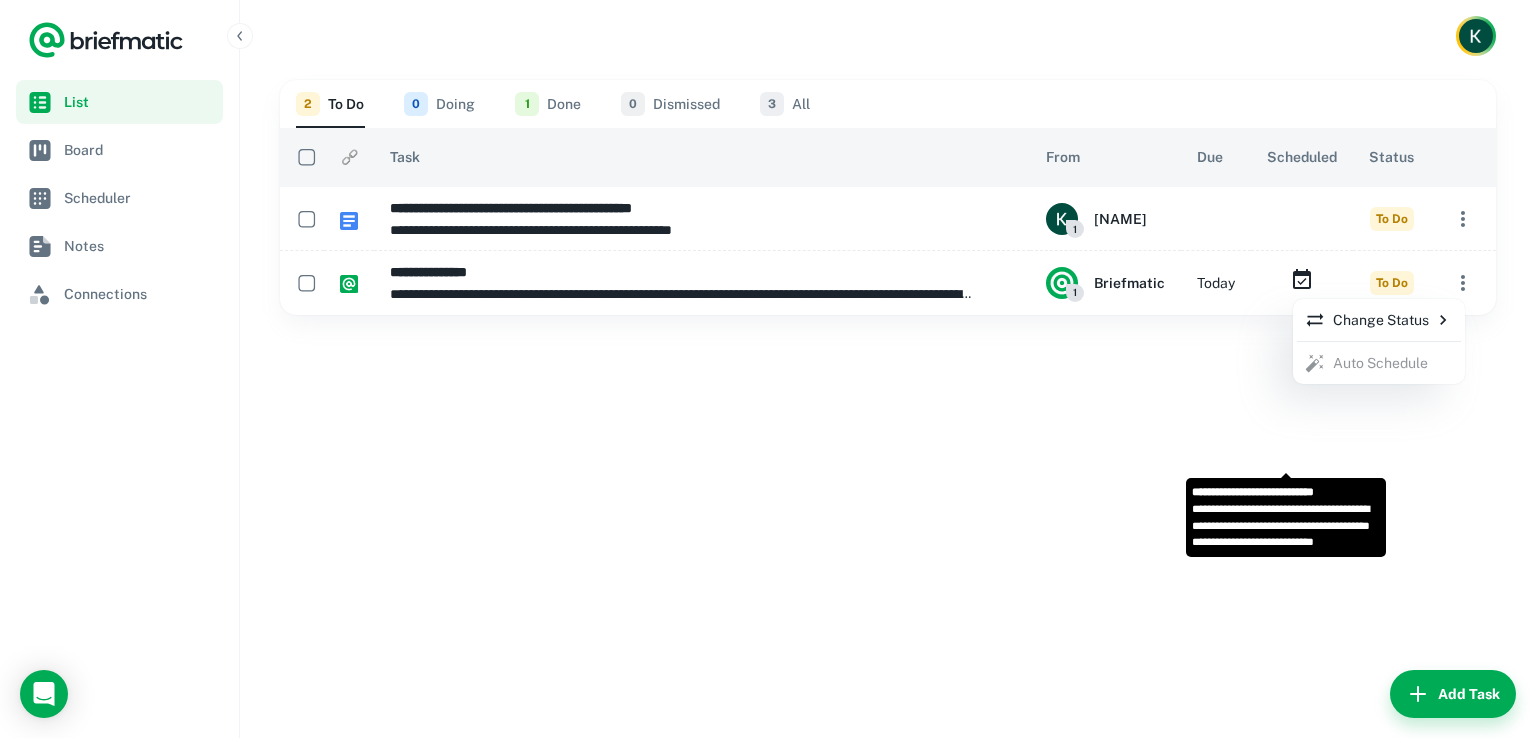 click at bounding box center (768, 369) 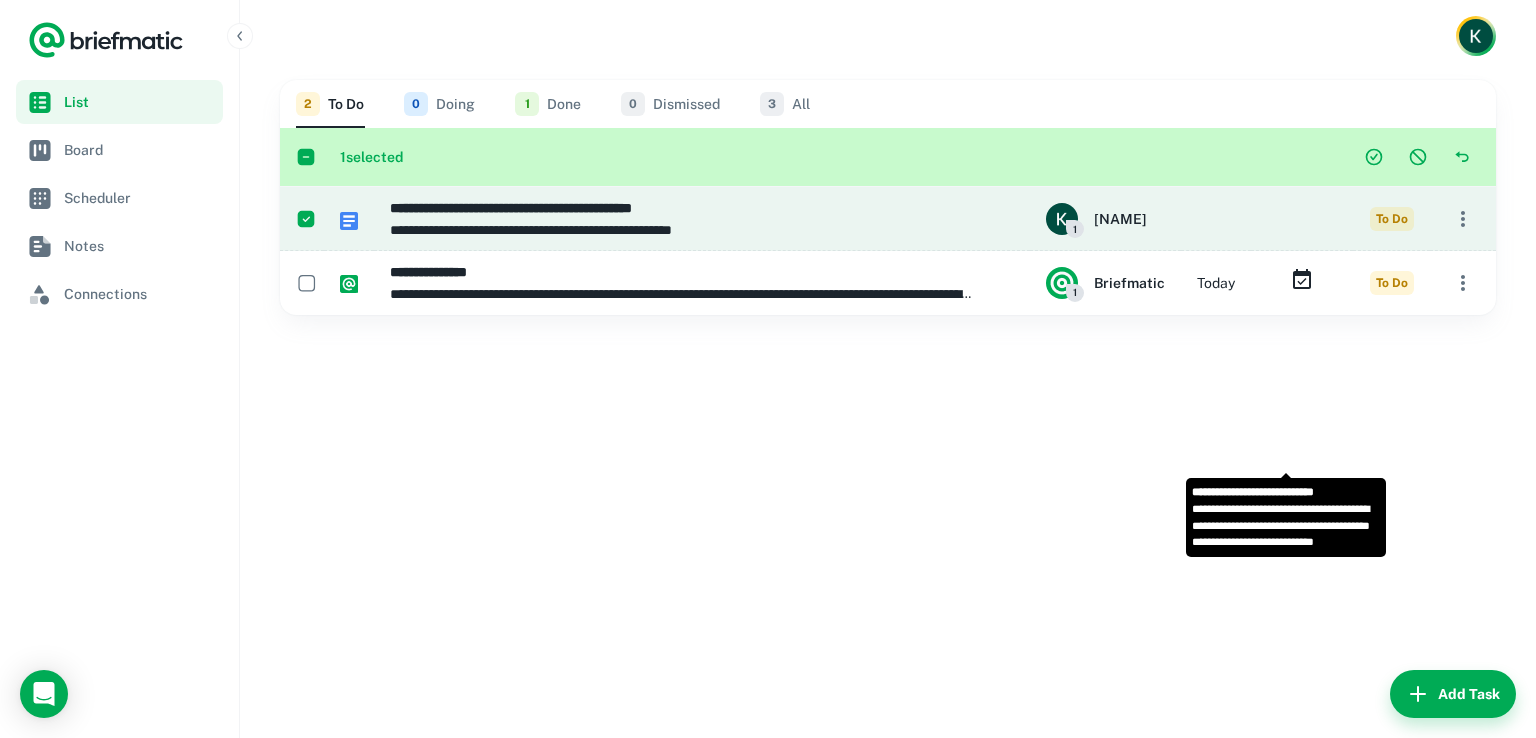 click on "To Do" at bounding box center (1392, 219) 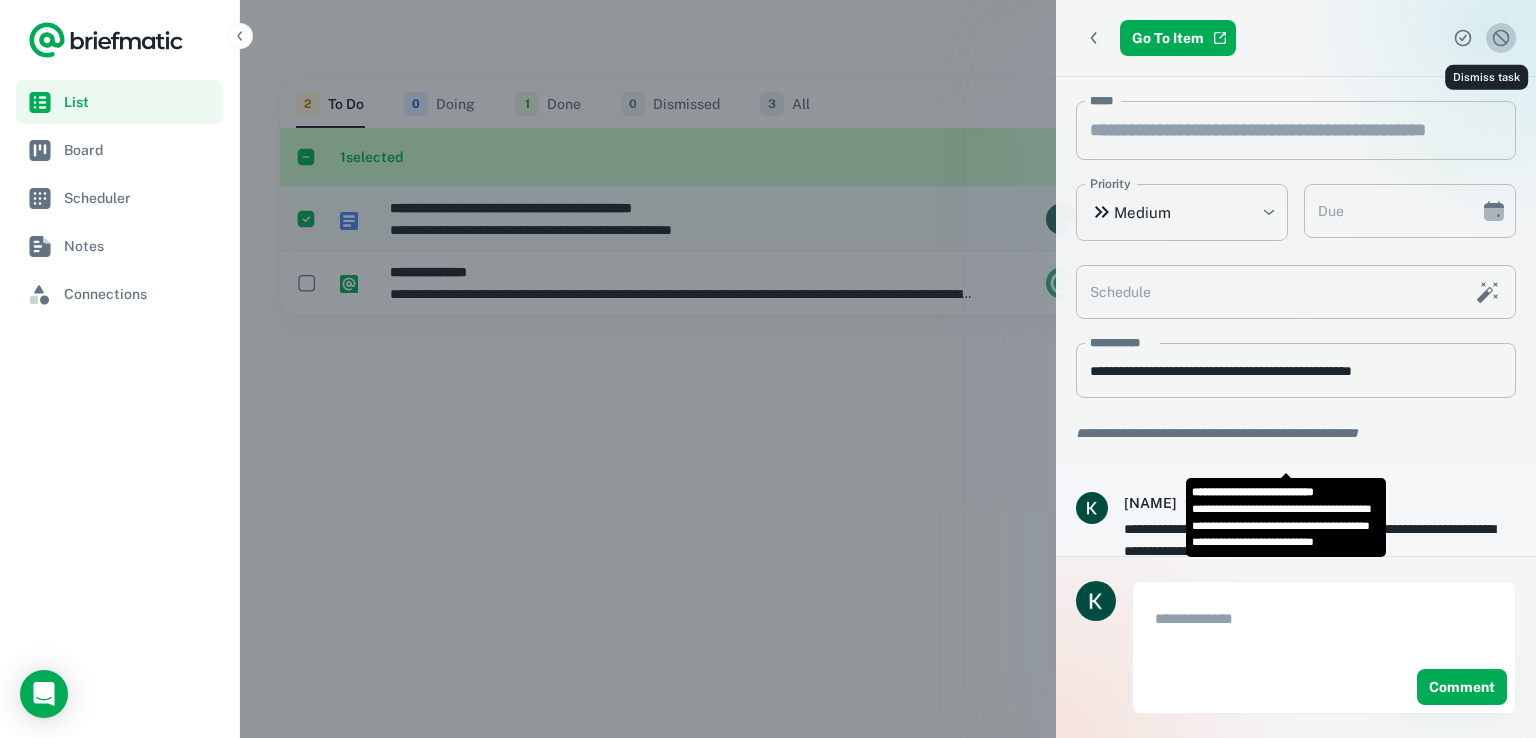 click at bounding box center (1501, 38) 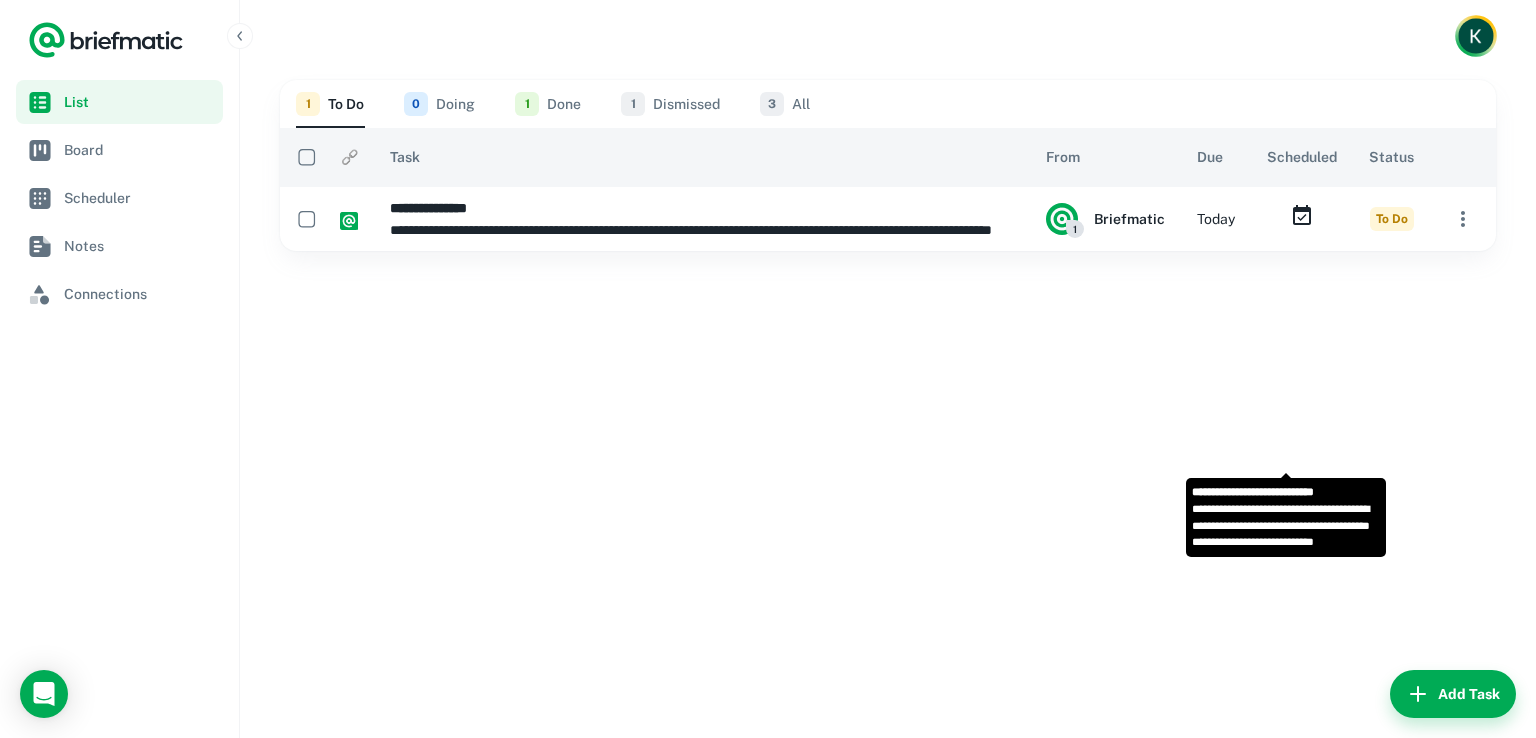 click at bounding box center (1475, 35) 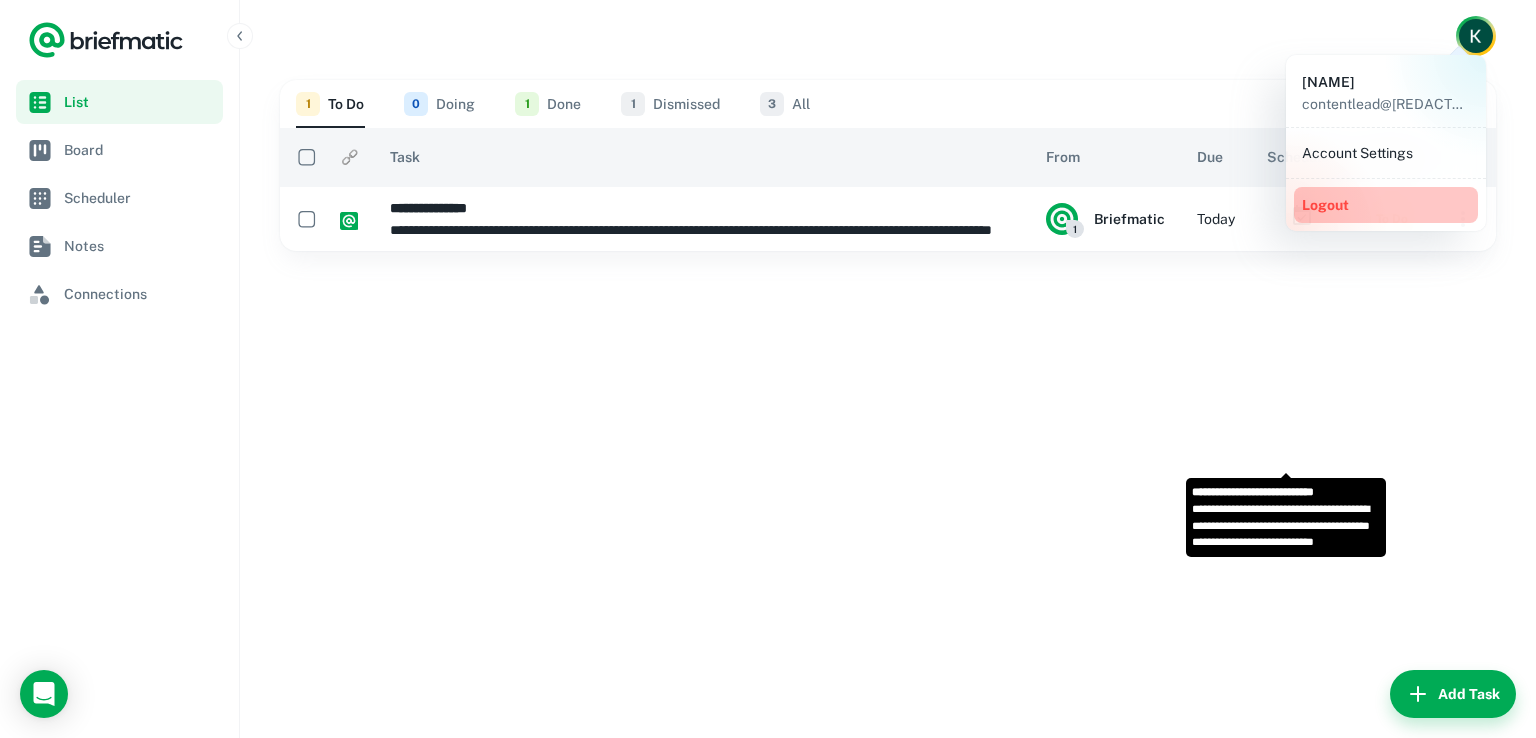 click on "Logout" at bounding box center [1386, 205] 